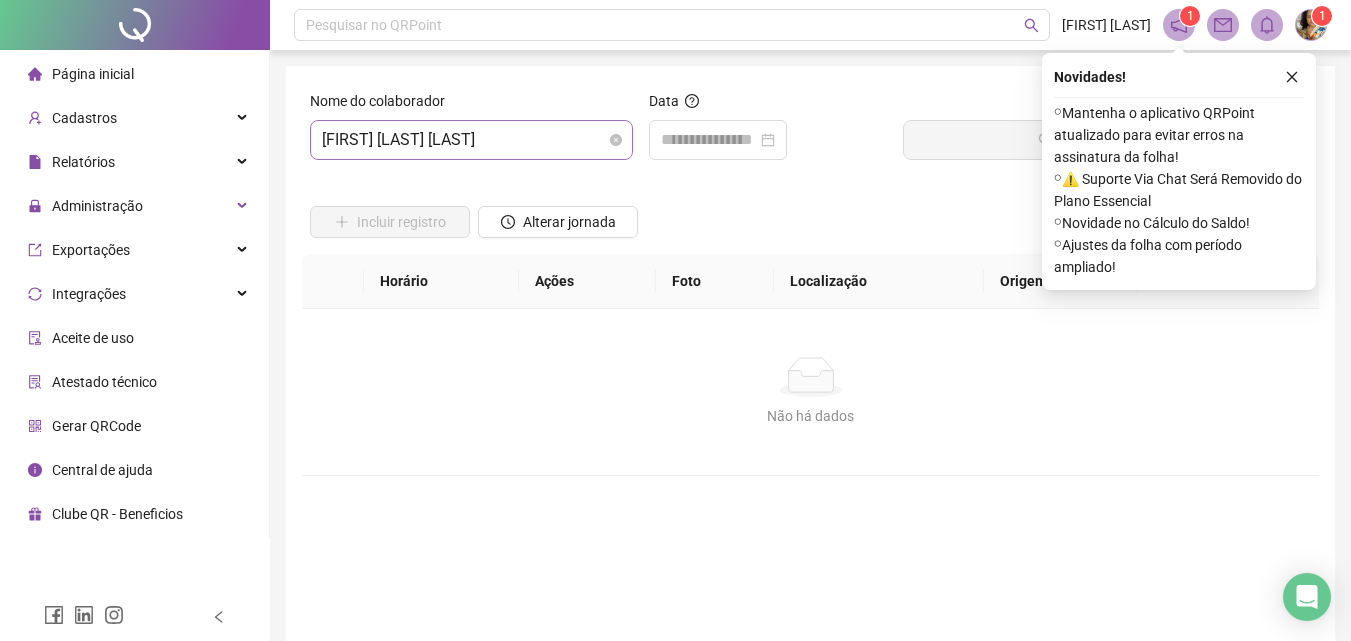 scroll, scrollTop: 0, scrollLeft: 0, axis: both 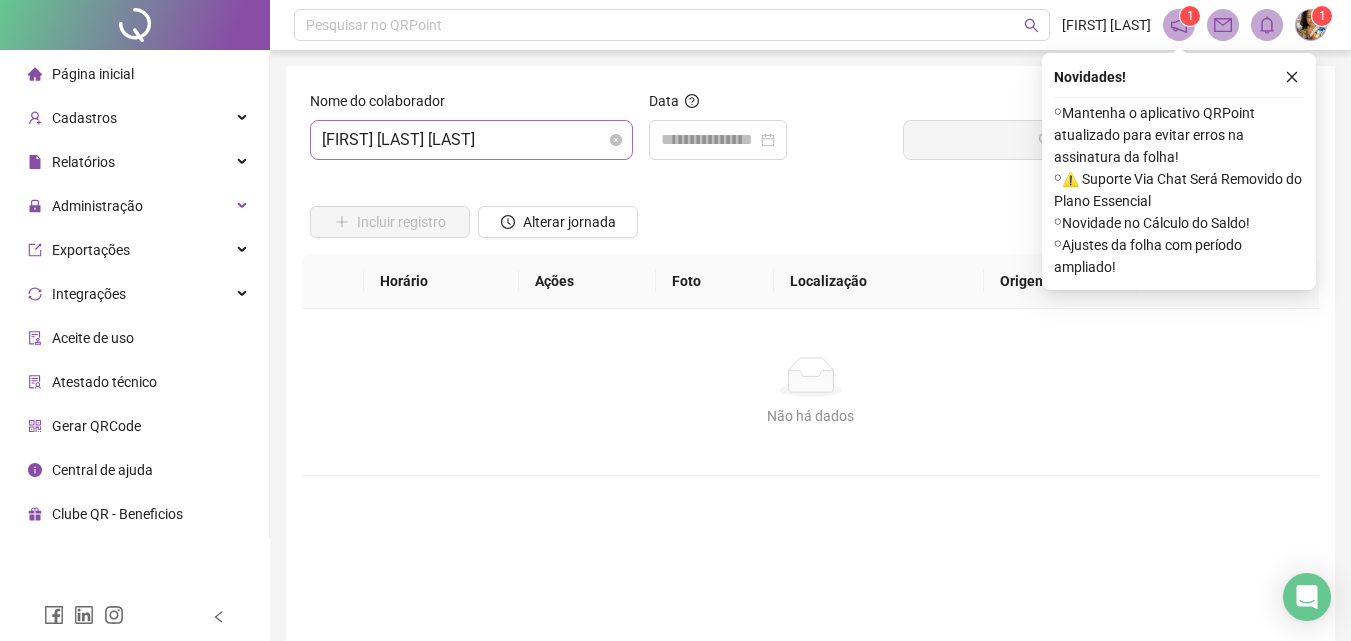 click on "[FIRST] [LAST] [LAST]" at bounding box center (471, 140) 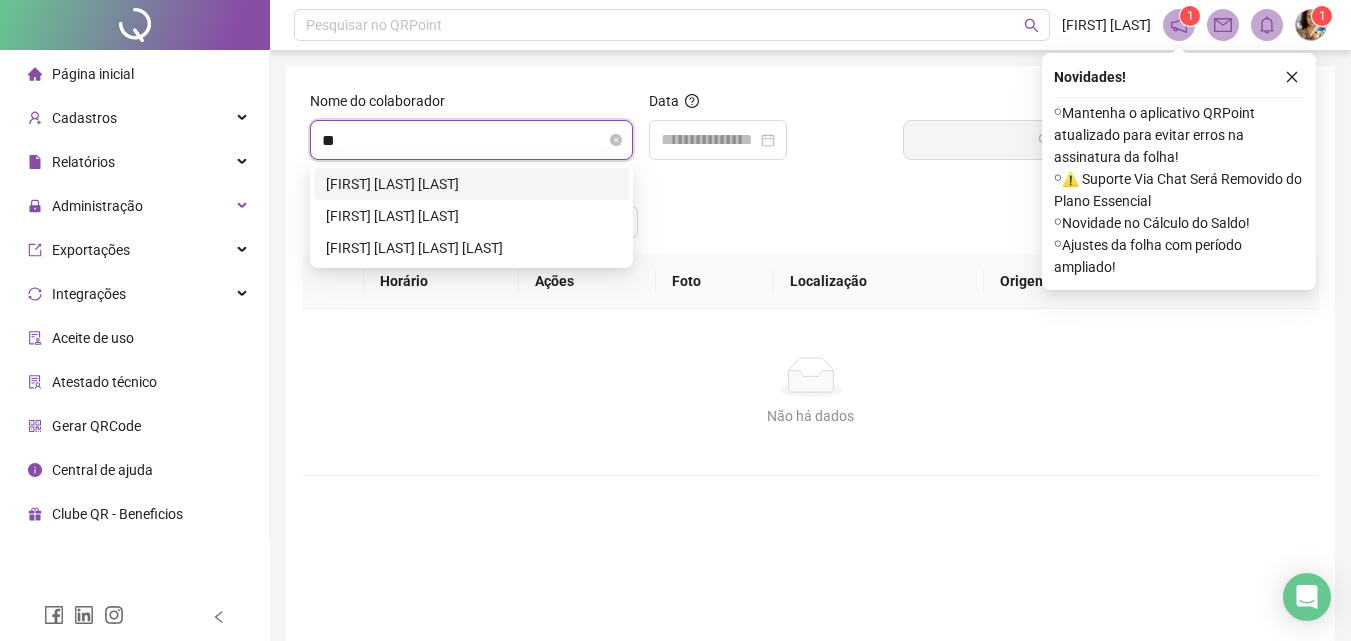 scroll, scrollTop: 0, scrollLeft: 0, axis: both 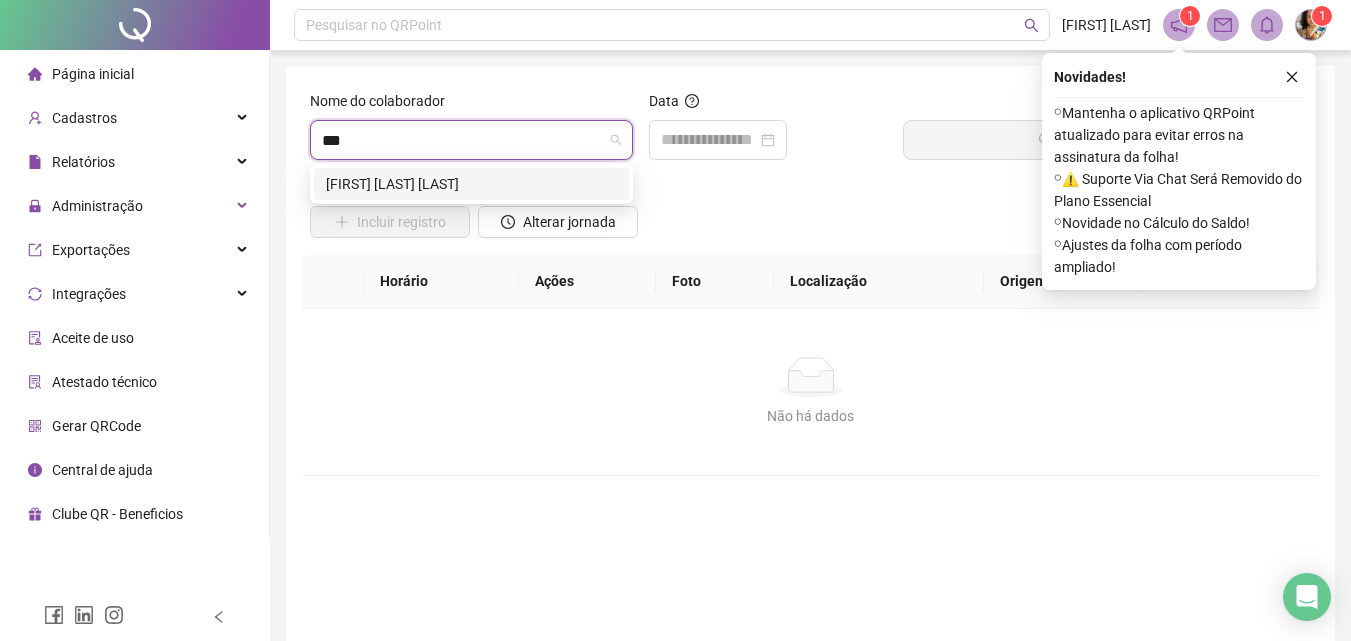 type on "***" 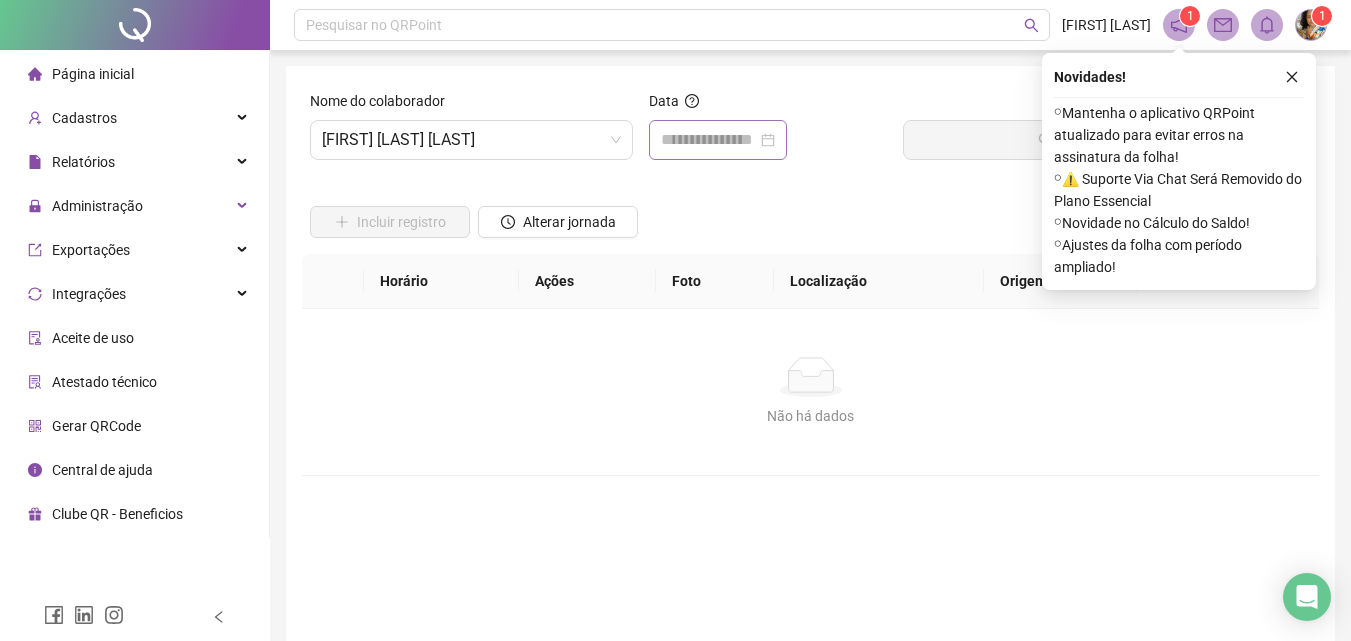 click on "Data" at bounding box center (768, 125) 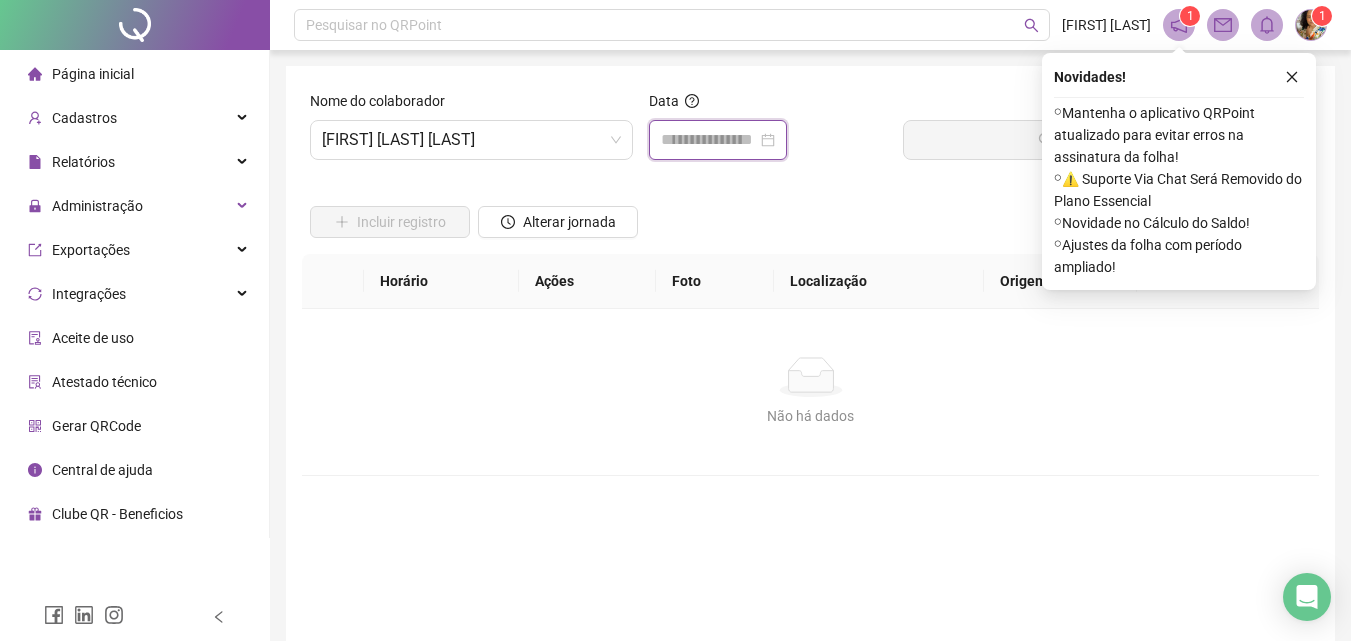 click at bounding box center [709, 140] 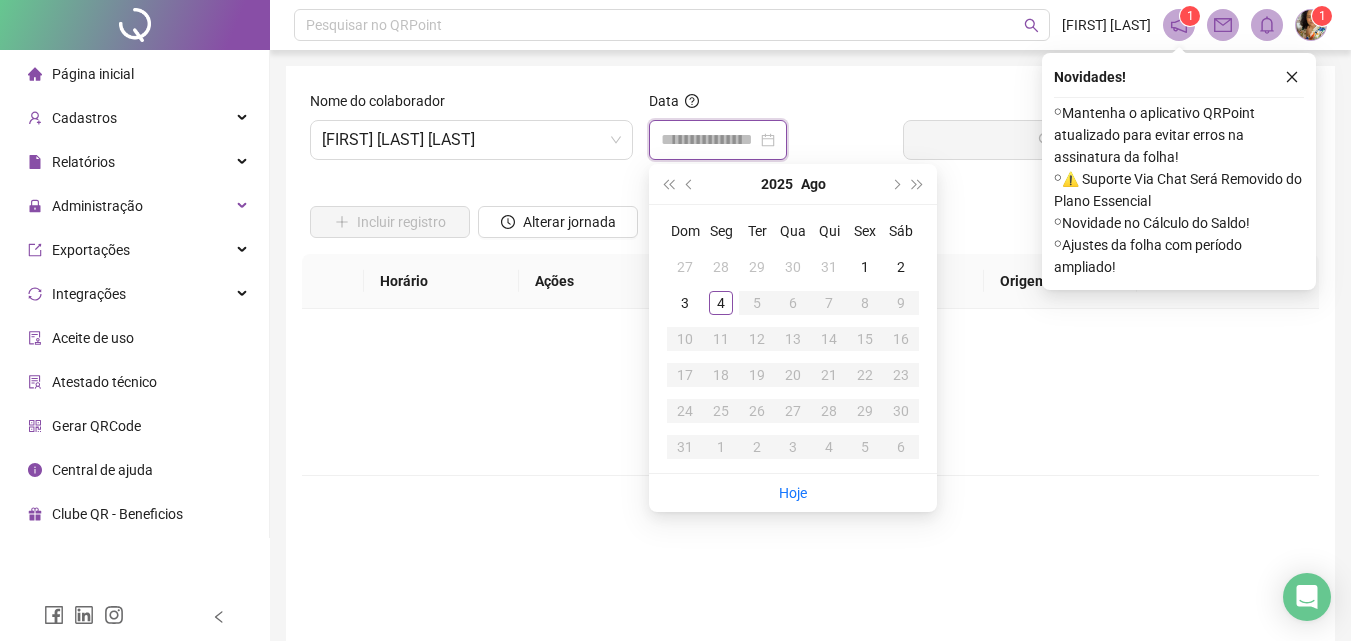 type on "**********" 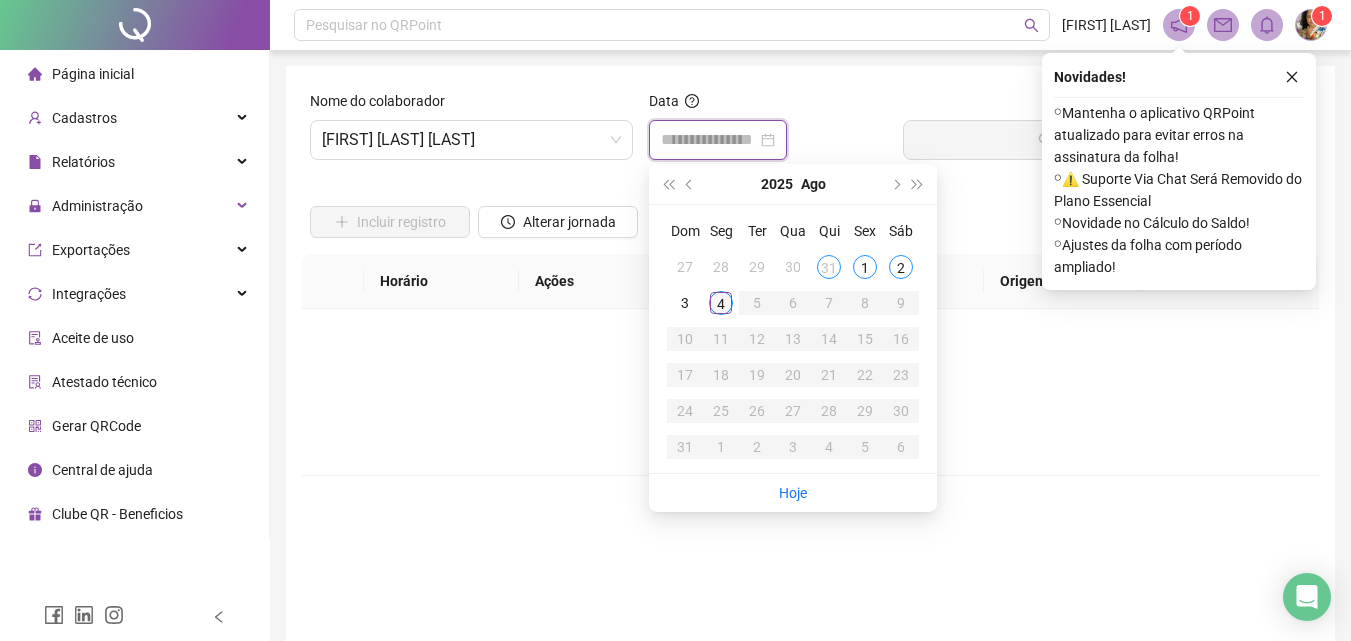 type on "**********" 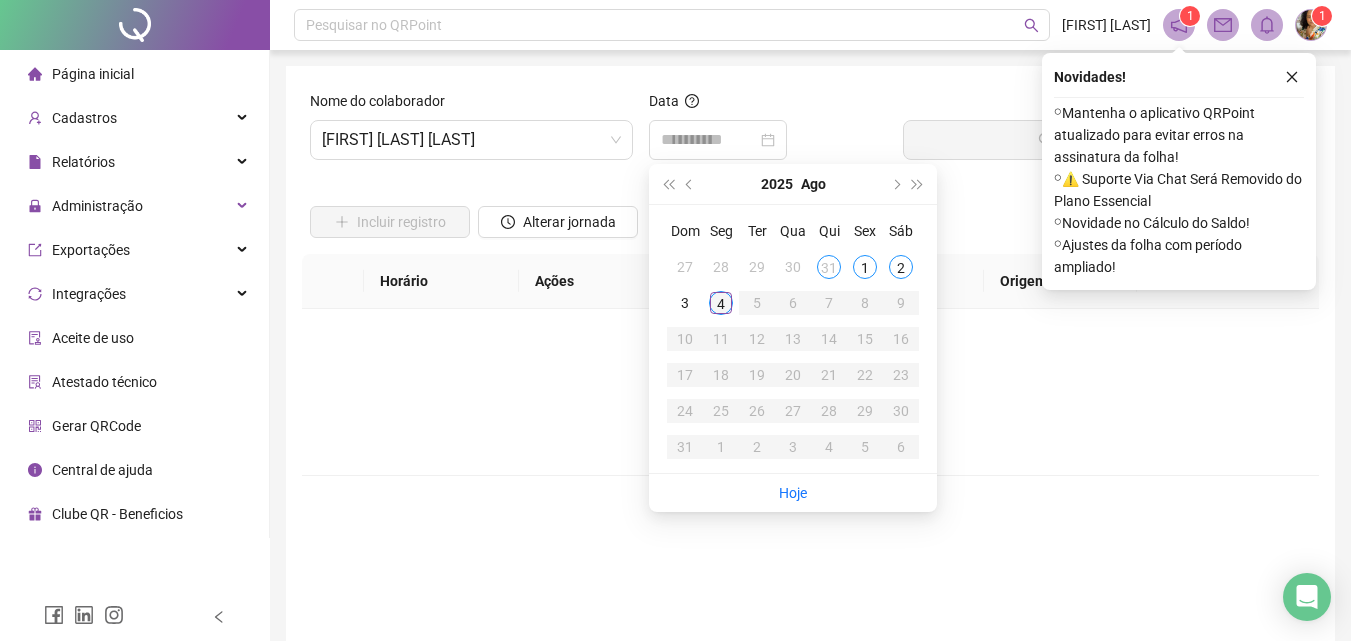 click on "4" at bounding box center (721, 303) 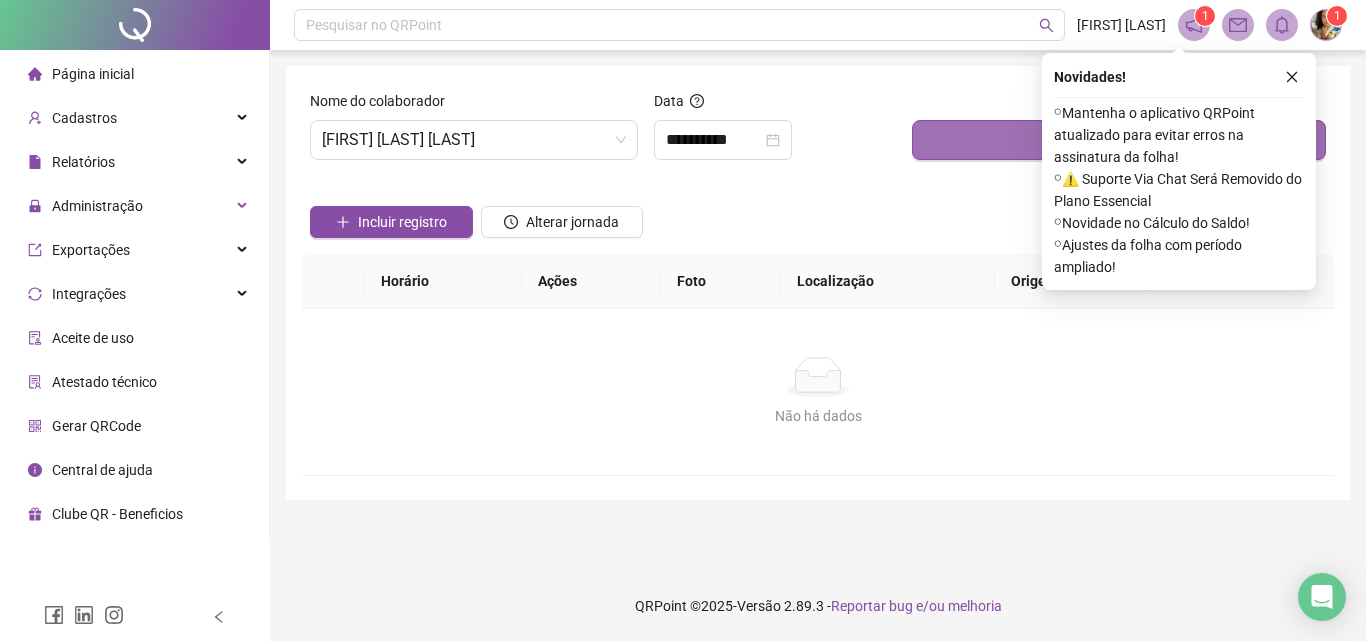 click on "Buscar registros" at bounding box center [1119, 140] 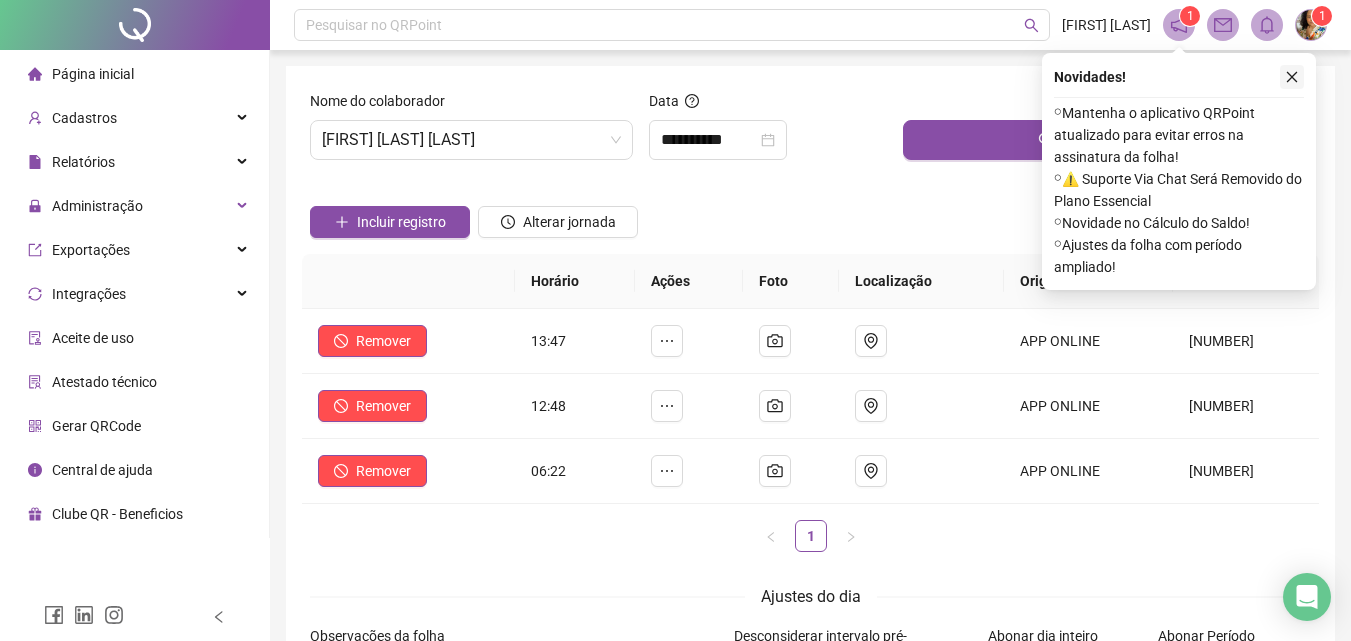 drag, startPoint x: 1289, startPoint y: 76, endPoint x: 1076, endPoint y: 230, distance: 262.84024 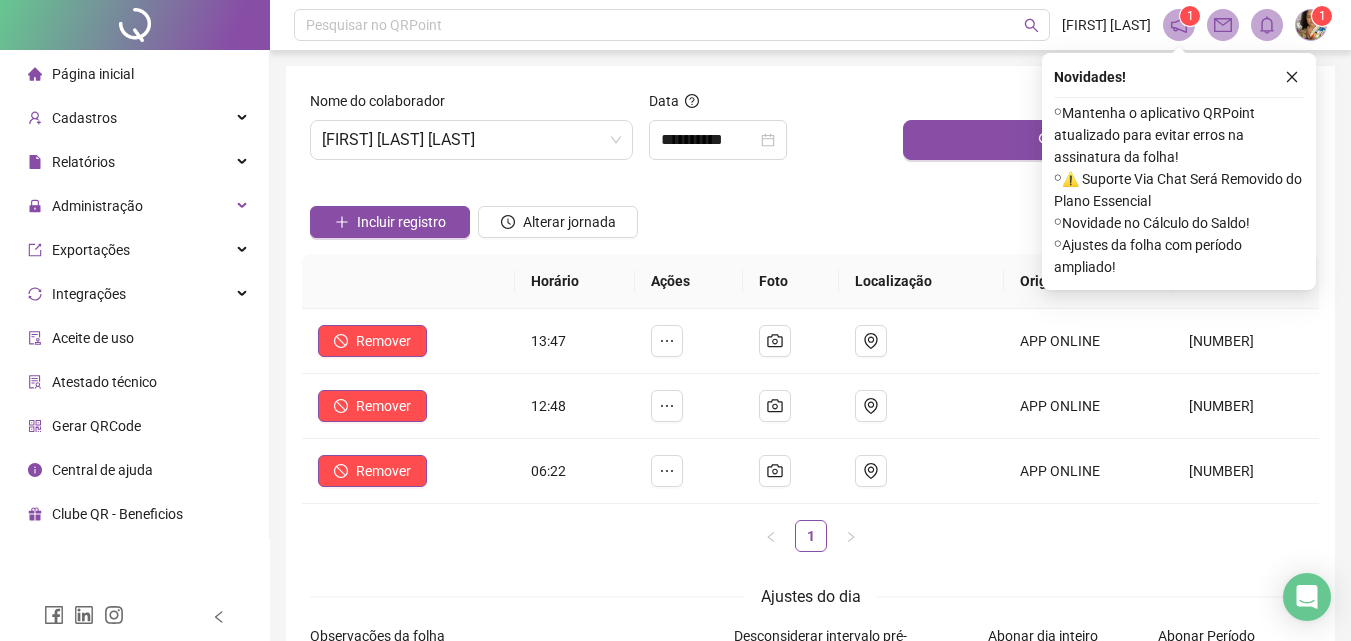 click 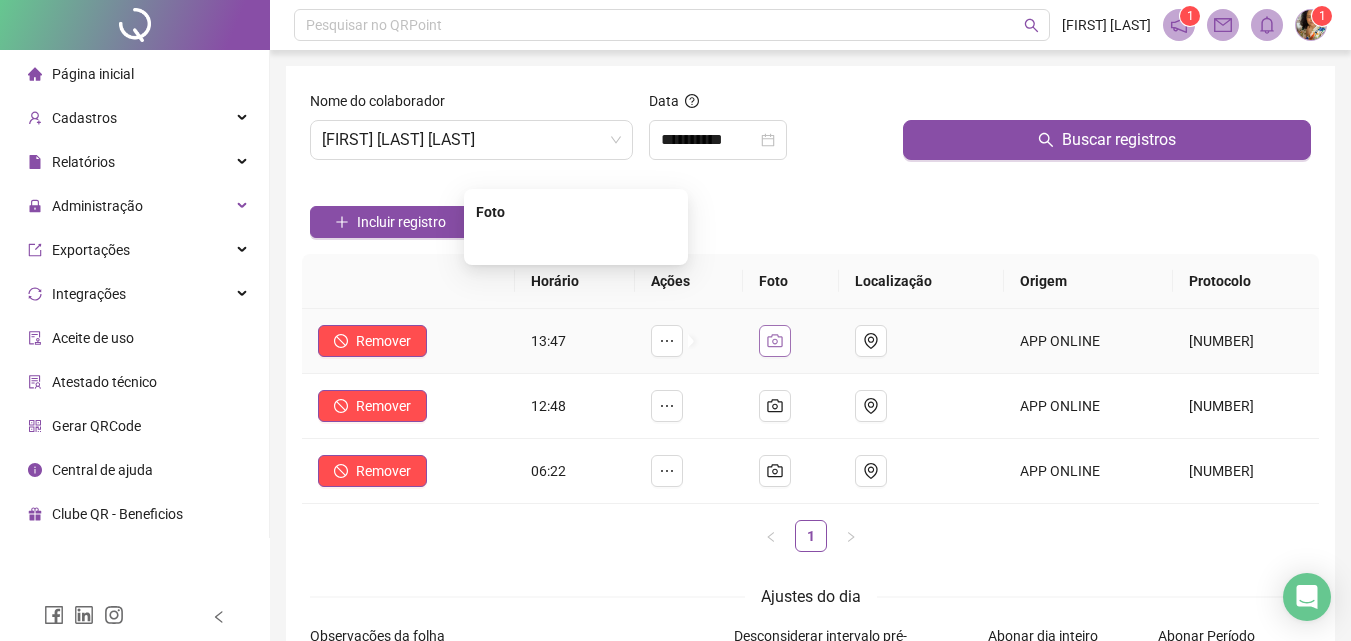 click 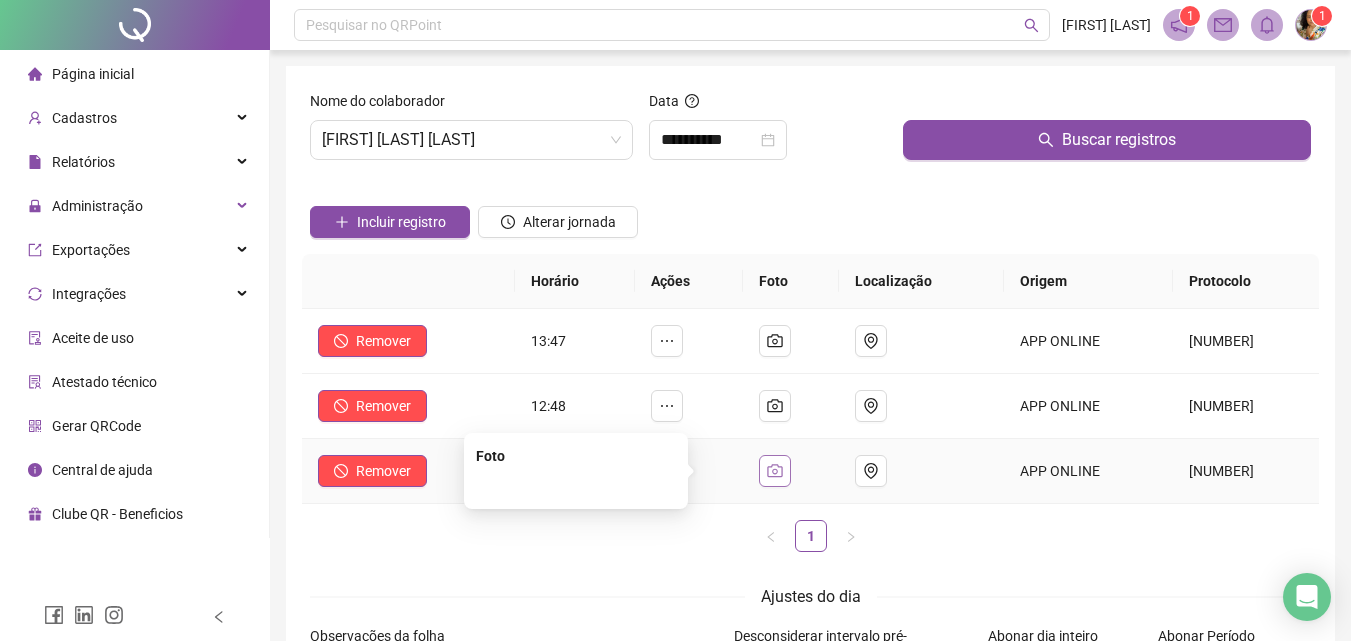 type 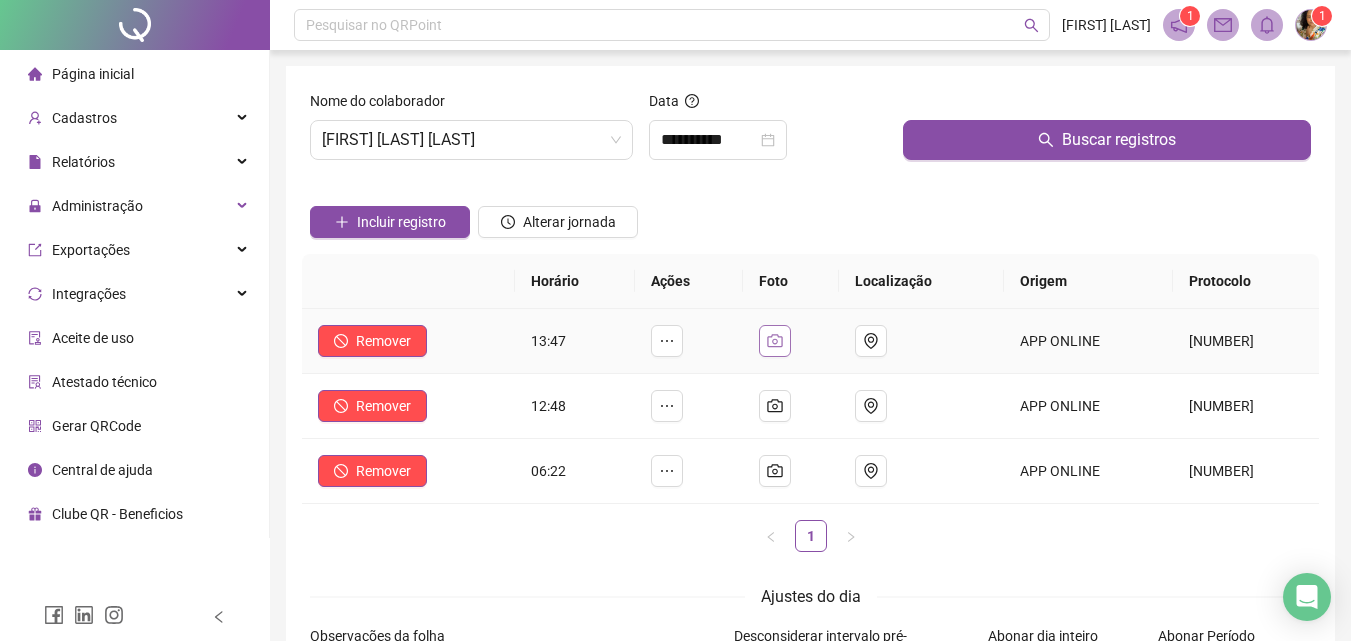 click at bounding box center [775, 341] 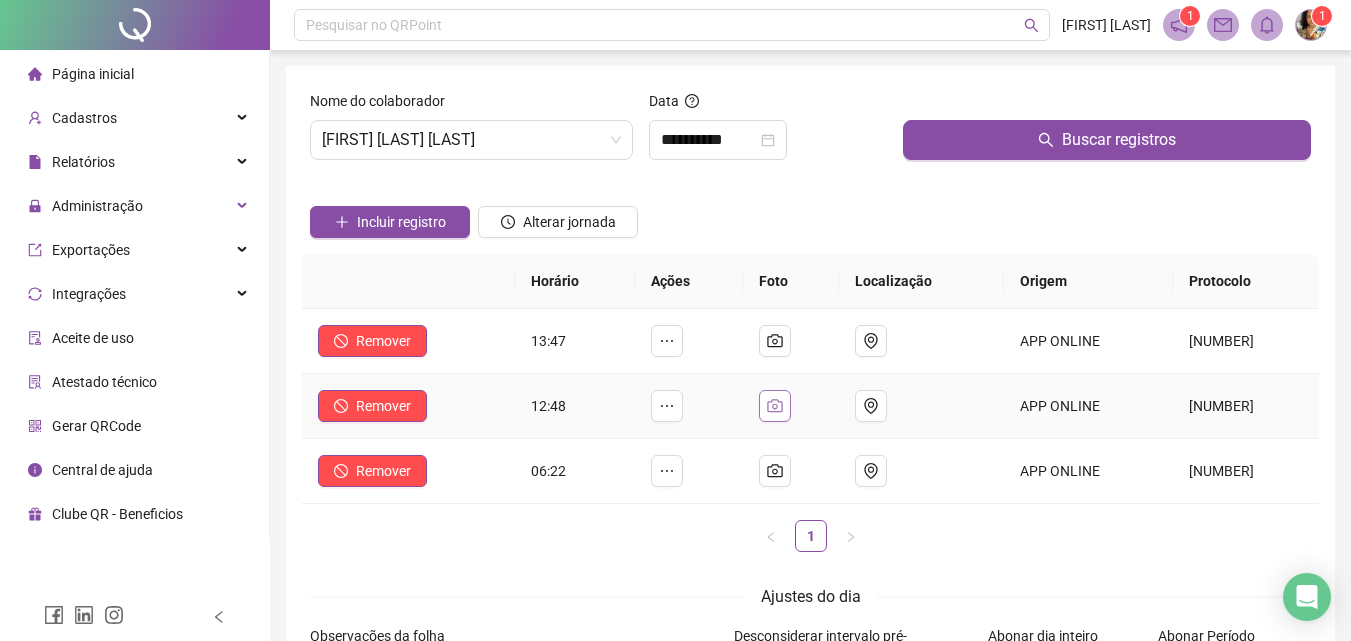 click 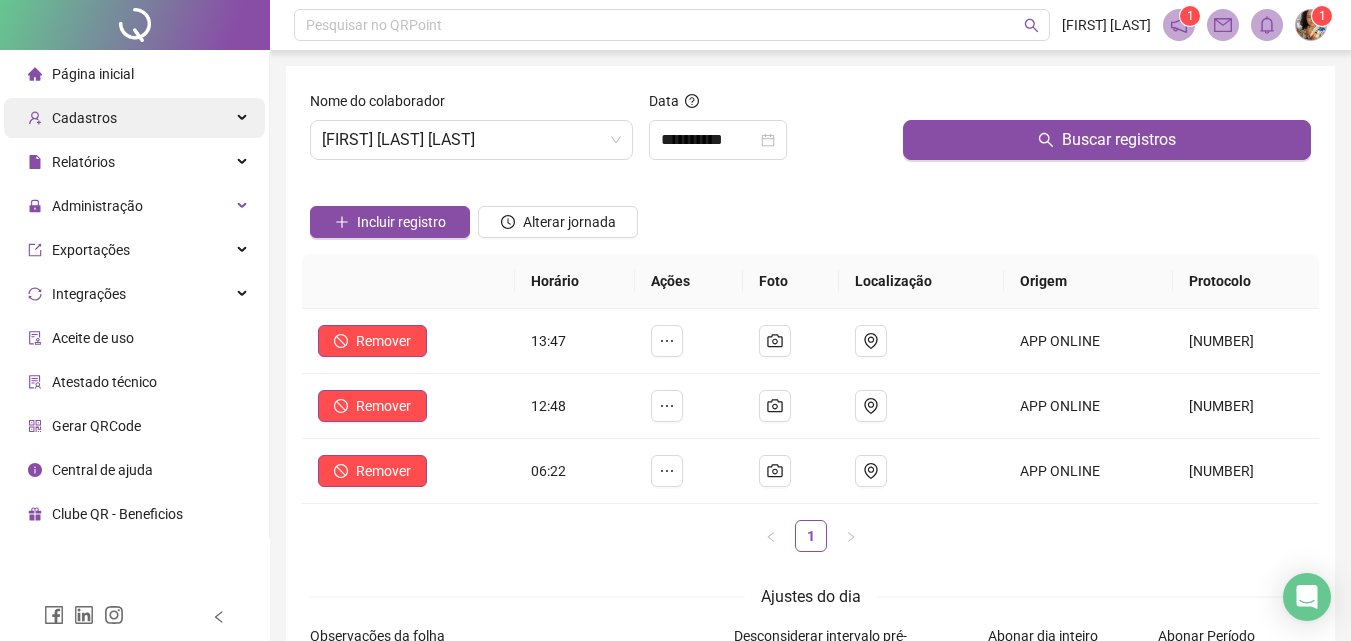 click on "Cadastros" at bounding box center [72, 118] 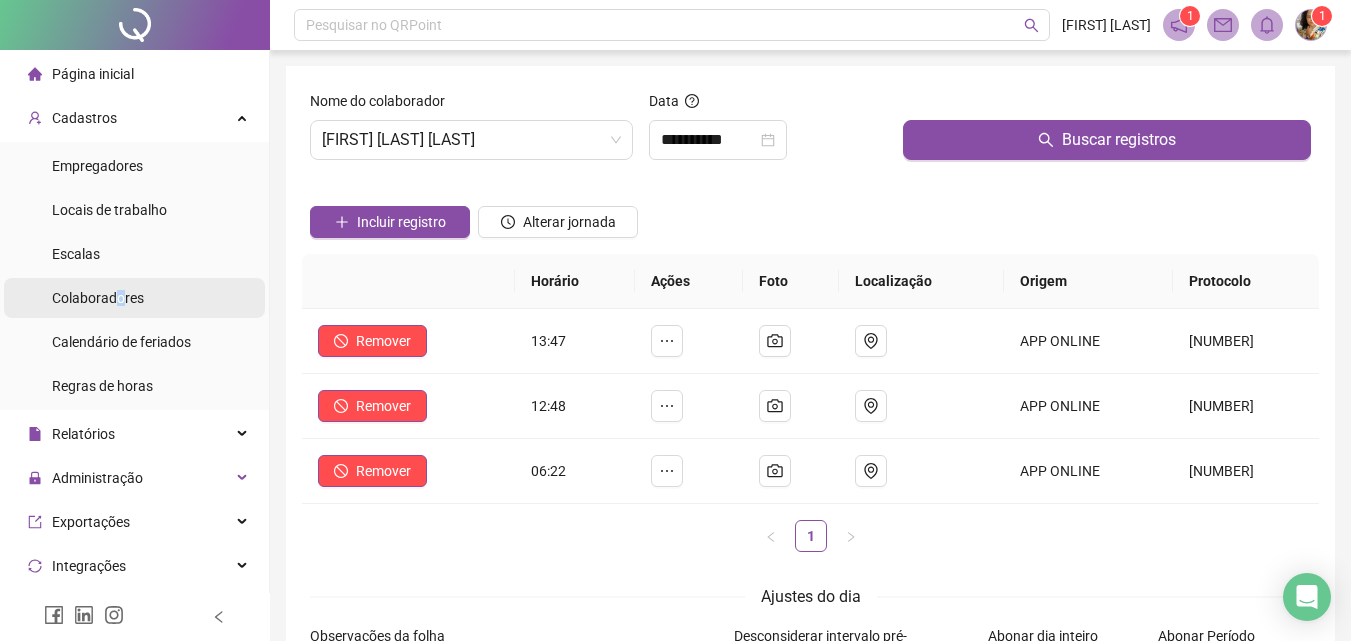click on "Colaboradores" at bounding box center (98, 298) 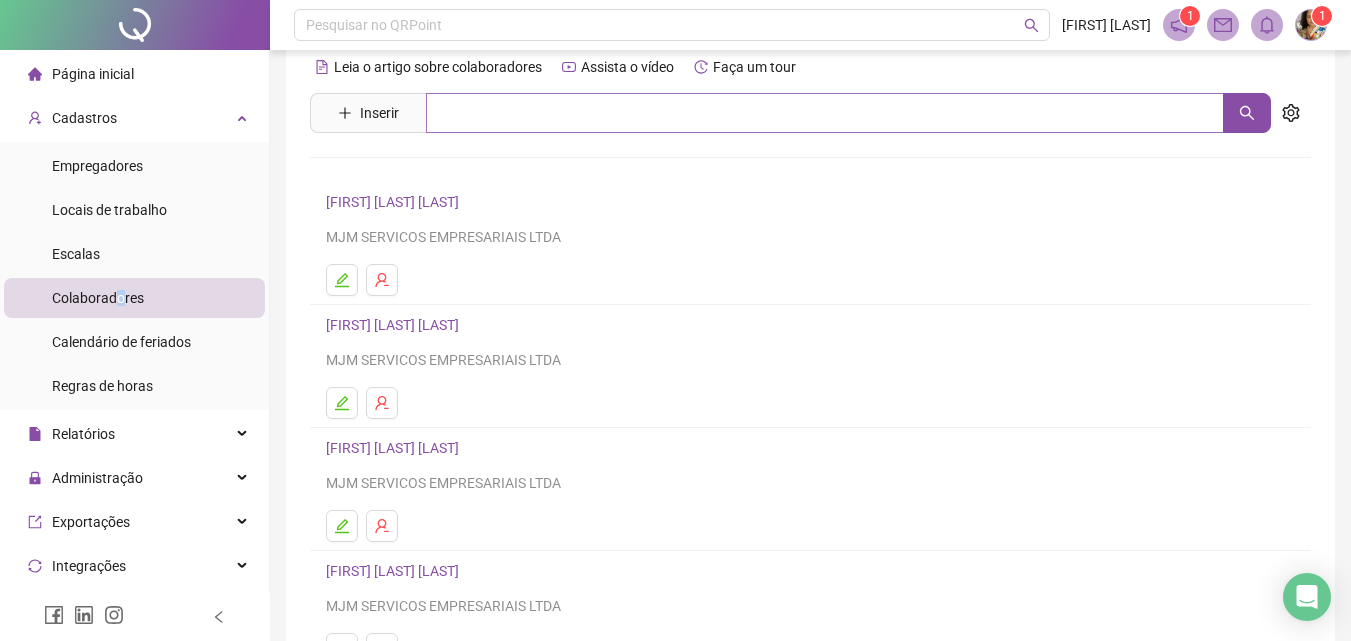 scroll, scrollTop: 0, scrollLeft: 0, axis: both 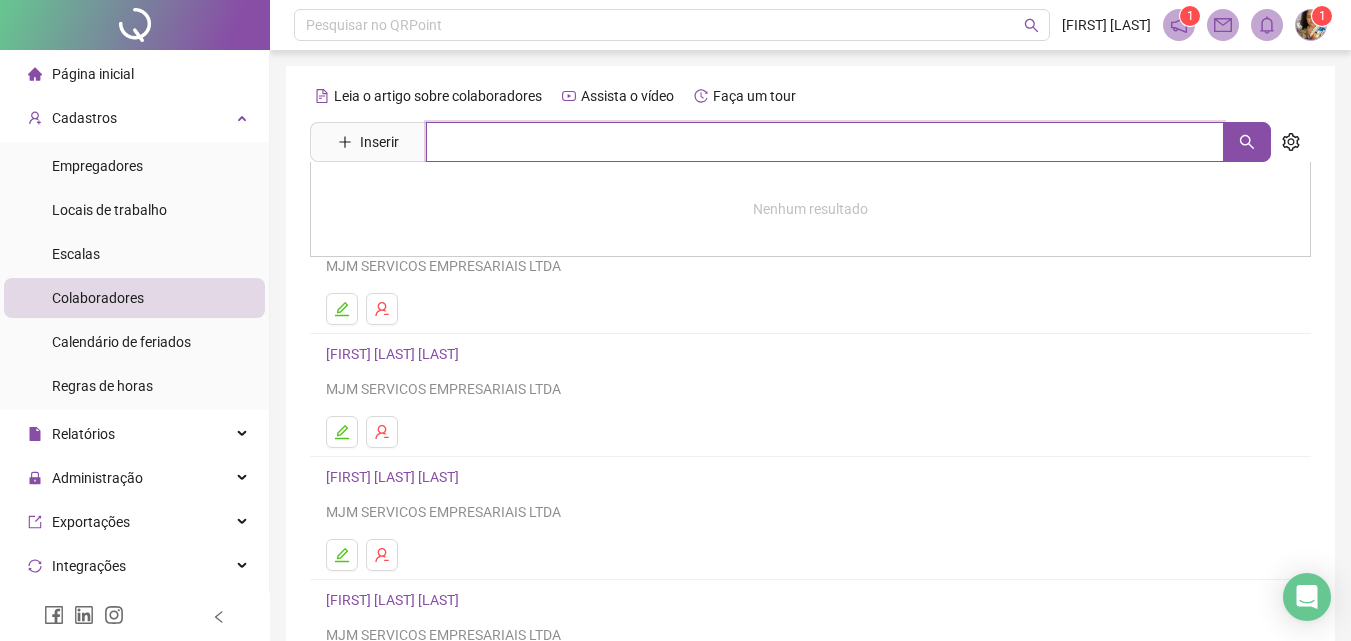 click at bounding box center (825, 142) 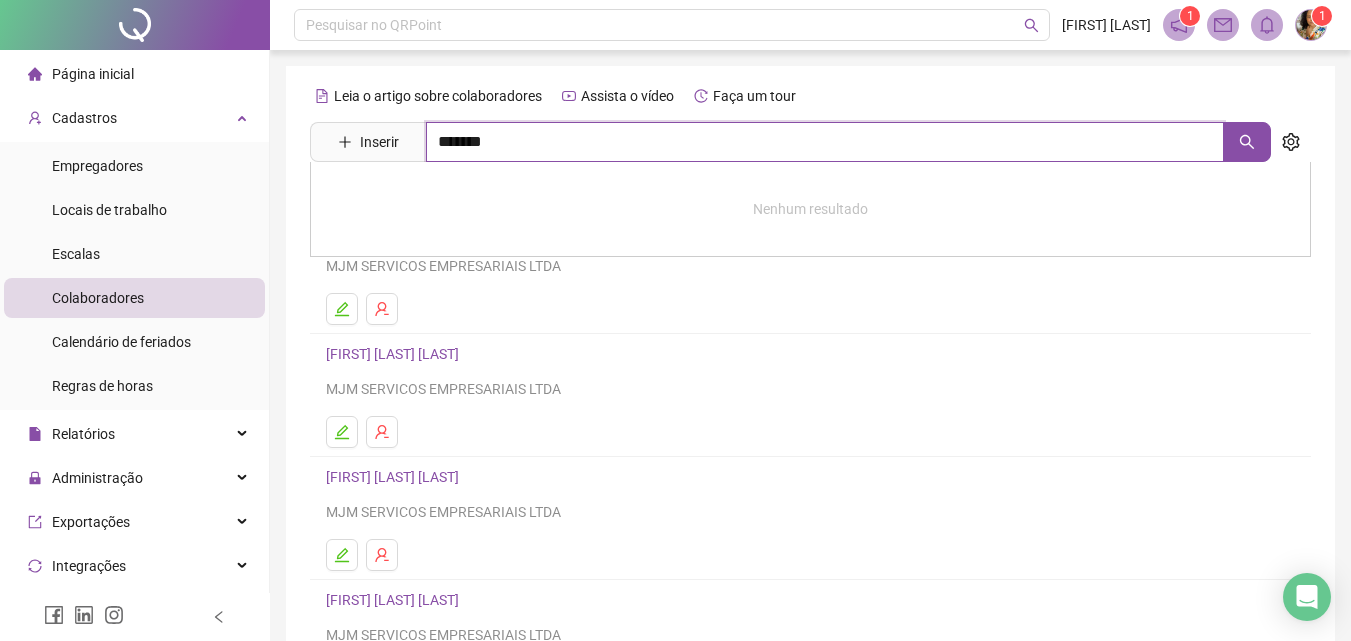 type on "*******" 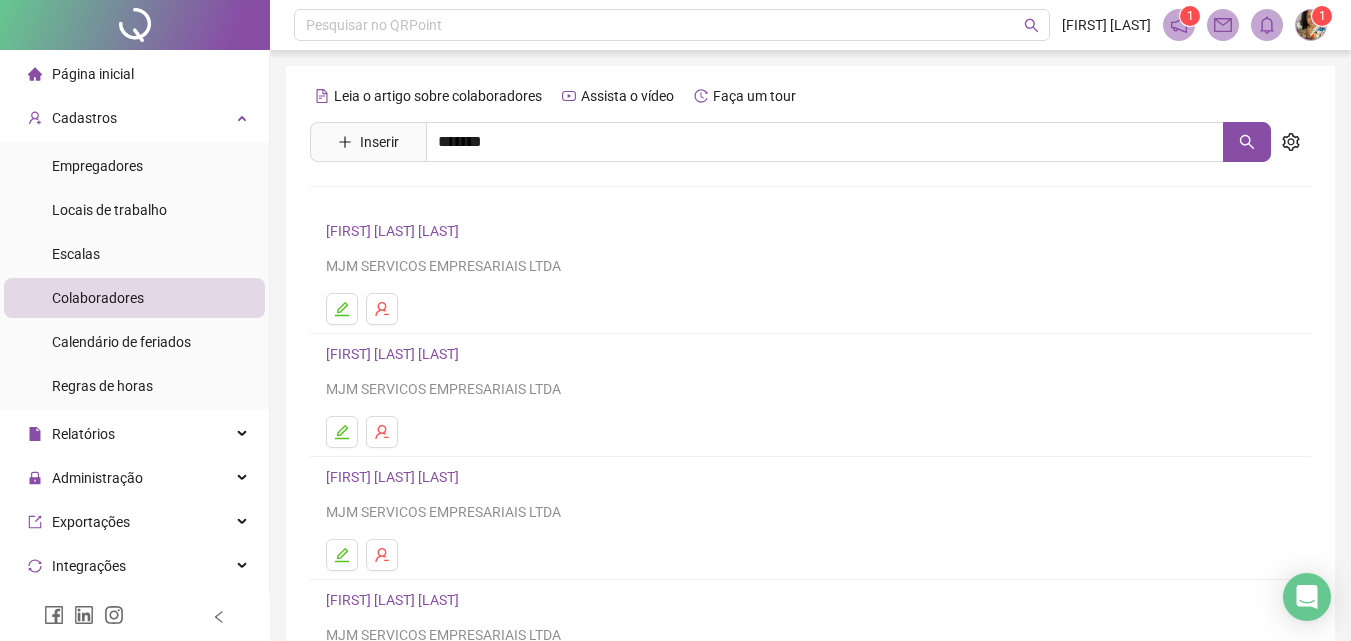 click on "[FIRST] [LAST] [LAST]" at bounding box center (413, 201) 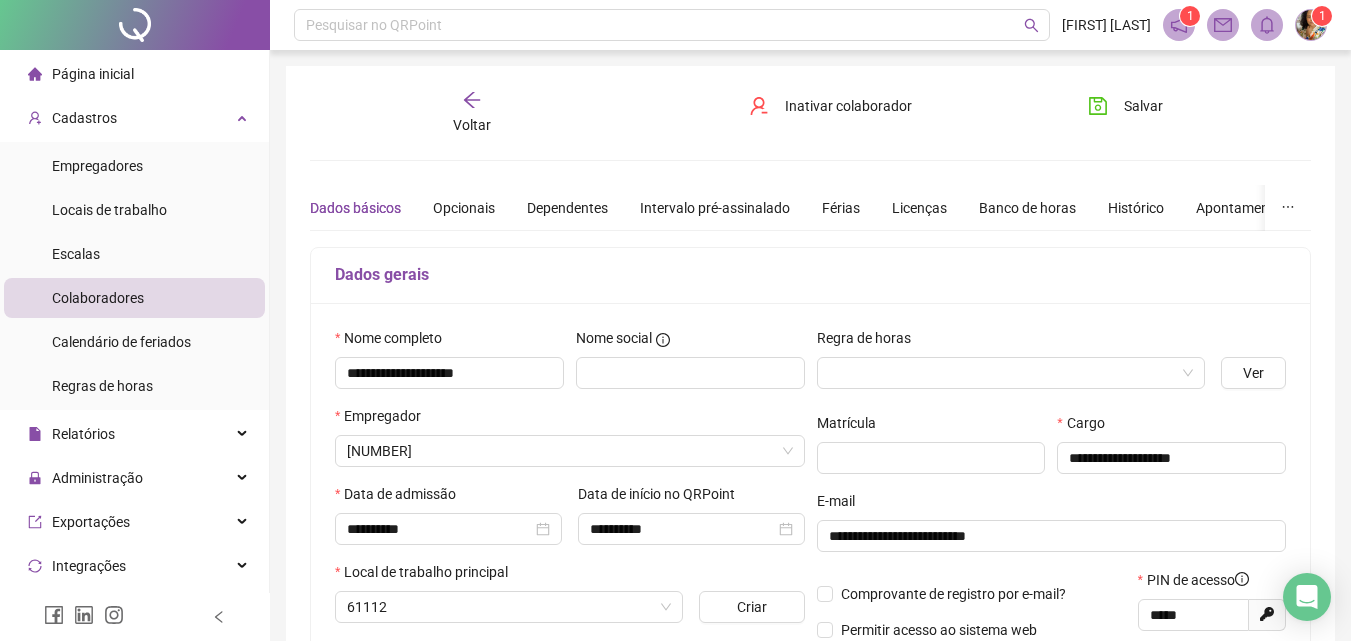 type on "**********" 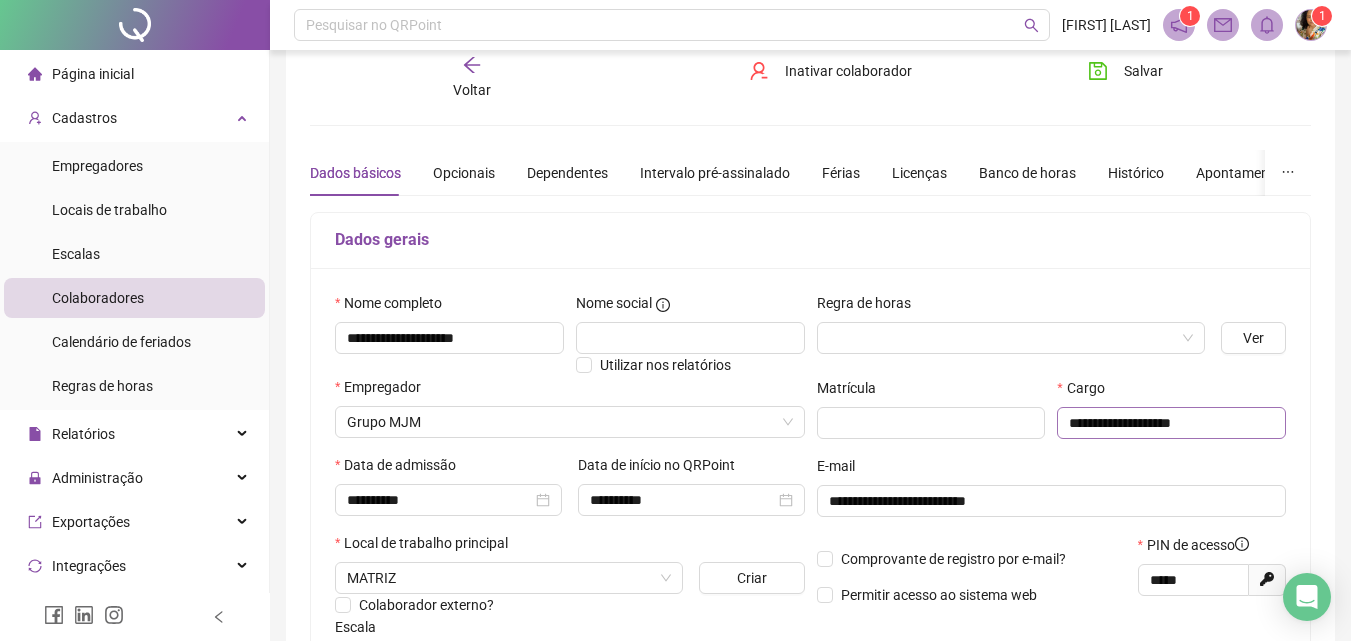 scroll, scrollTop: 0, scrollLeft: 0, axis: both 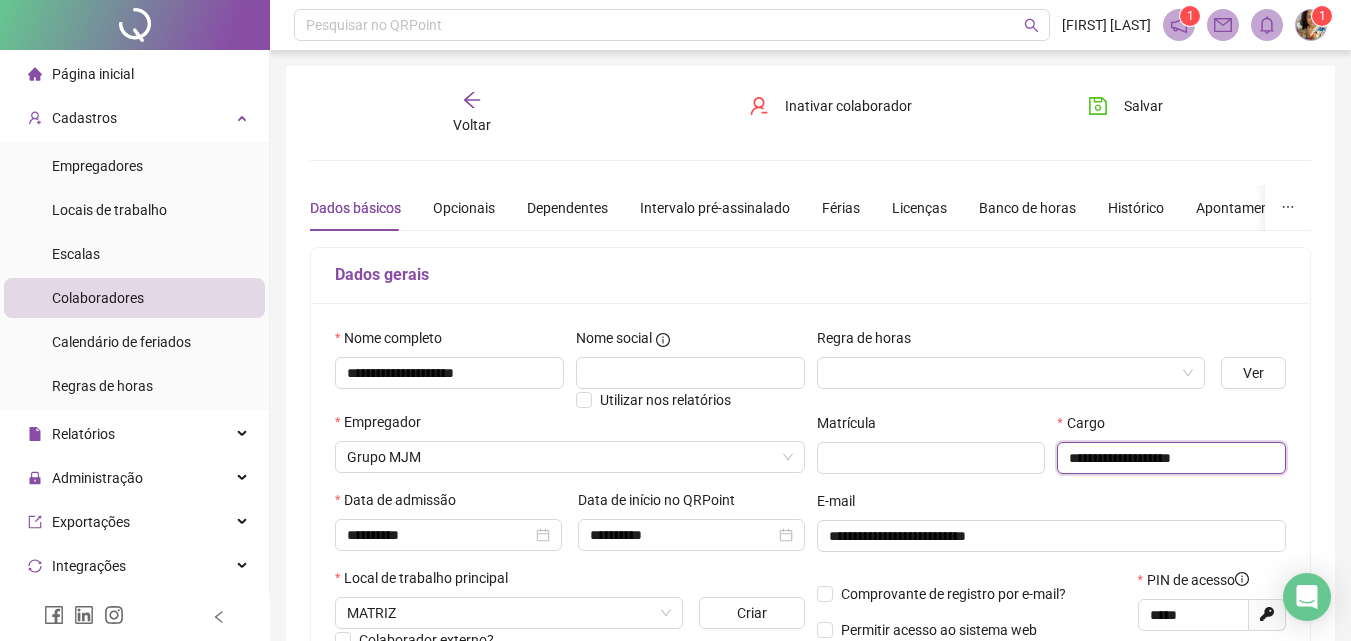 click on "**********" at bounding box center (1171, 458) 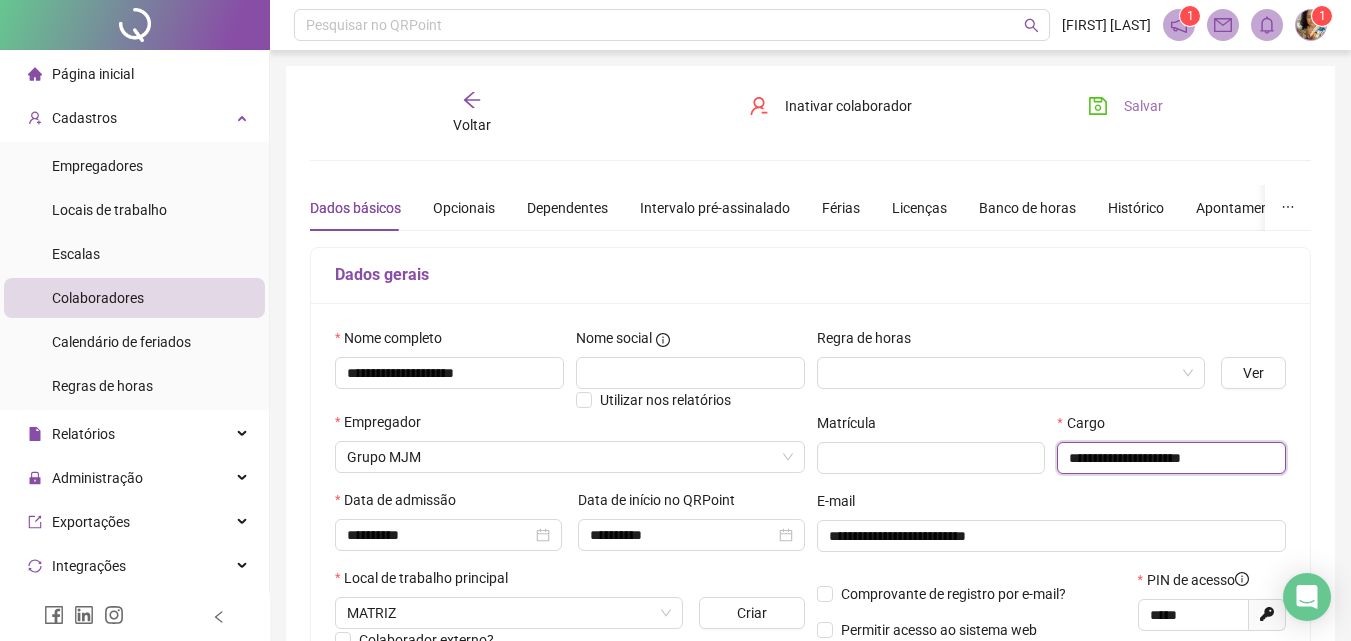 type on "**********" 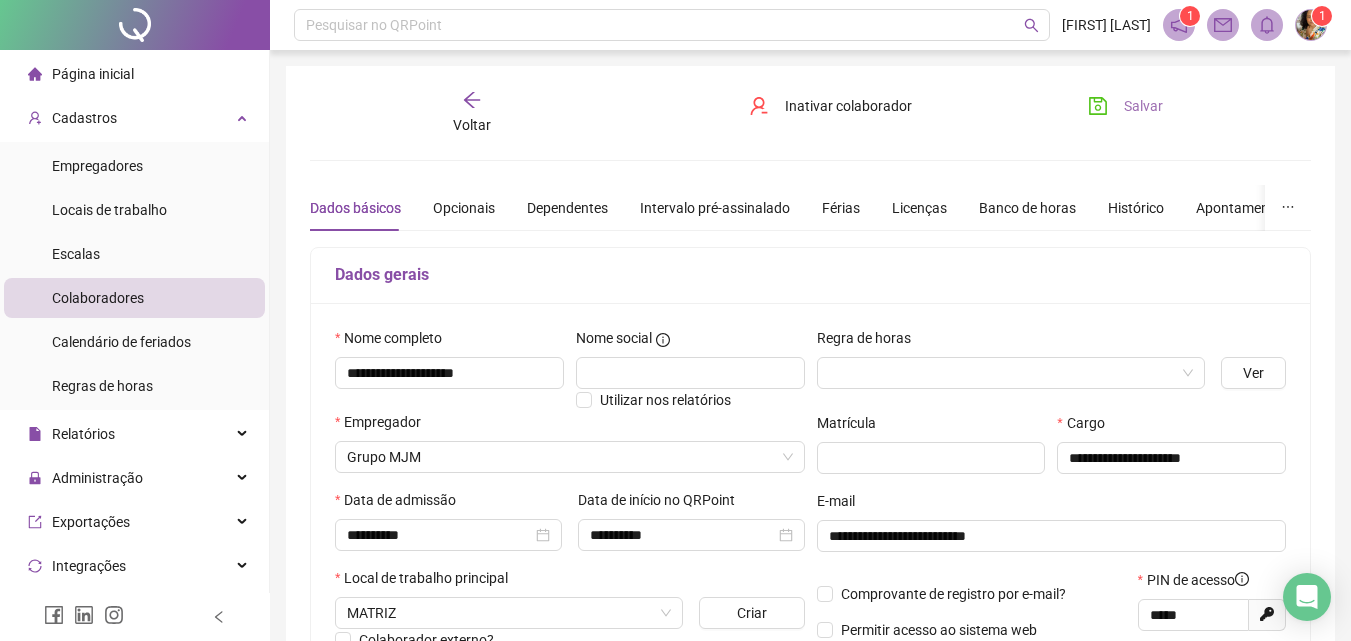 click on "Salvar" at bounding box center [1125, 106] 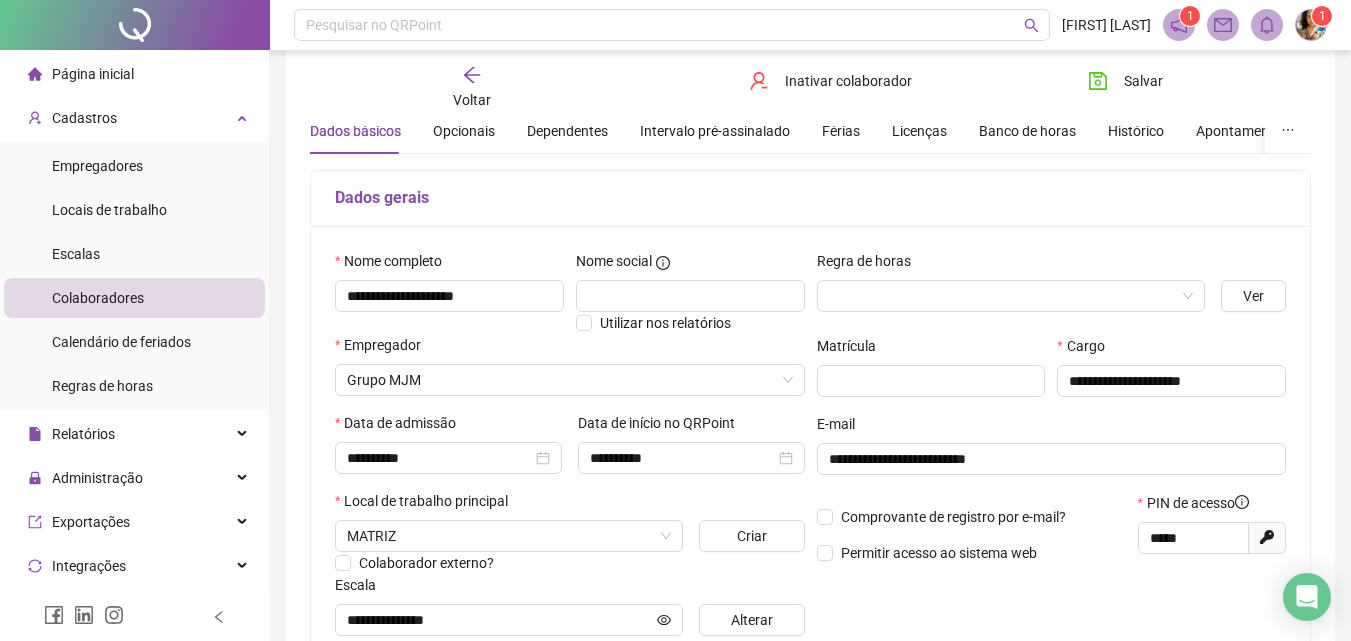 scroll, scrollTop: 0, scrollLeft: 0, axis: both 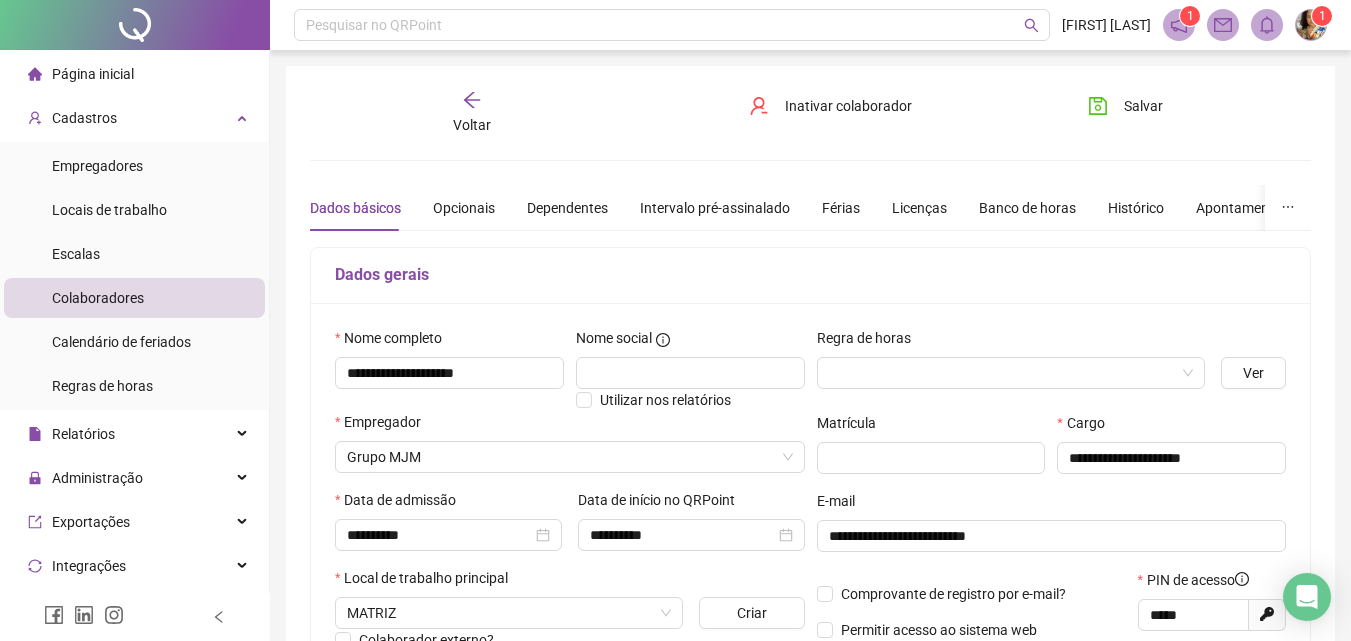 click on "Dados gerais Nome completo [NAME] Nome social Utilizar nos relatórios Empregador Grupo MJM Data de admissão [DATE] Data de início no QRPoint [DATE] Local de trabalho principal MATRIZ Criar Colaborador externo? Escala [NAME] Alterar Regra de horas Ver Matrícula Cargo [NAME] E-mail [EMAIL] Comprovante de registro por e-mail? Permitir acesso ao sistema web PIN de acesso [PIN] Gerar novo pin Documentos principais PIS/PASEP RG CPF CTPS" at bounding box center [810, 560] 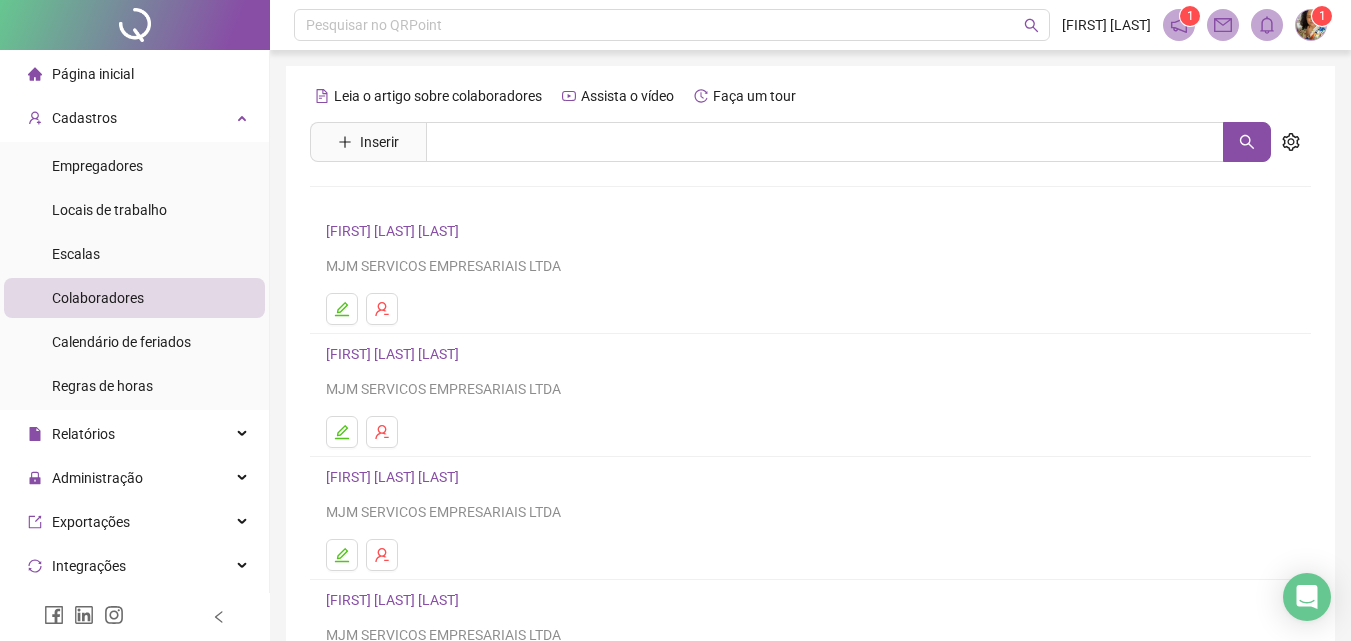 click on "Página inicial" at bounding box center (93, 74) 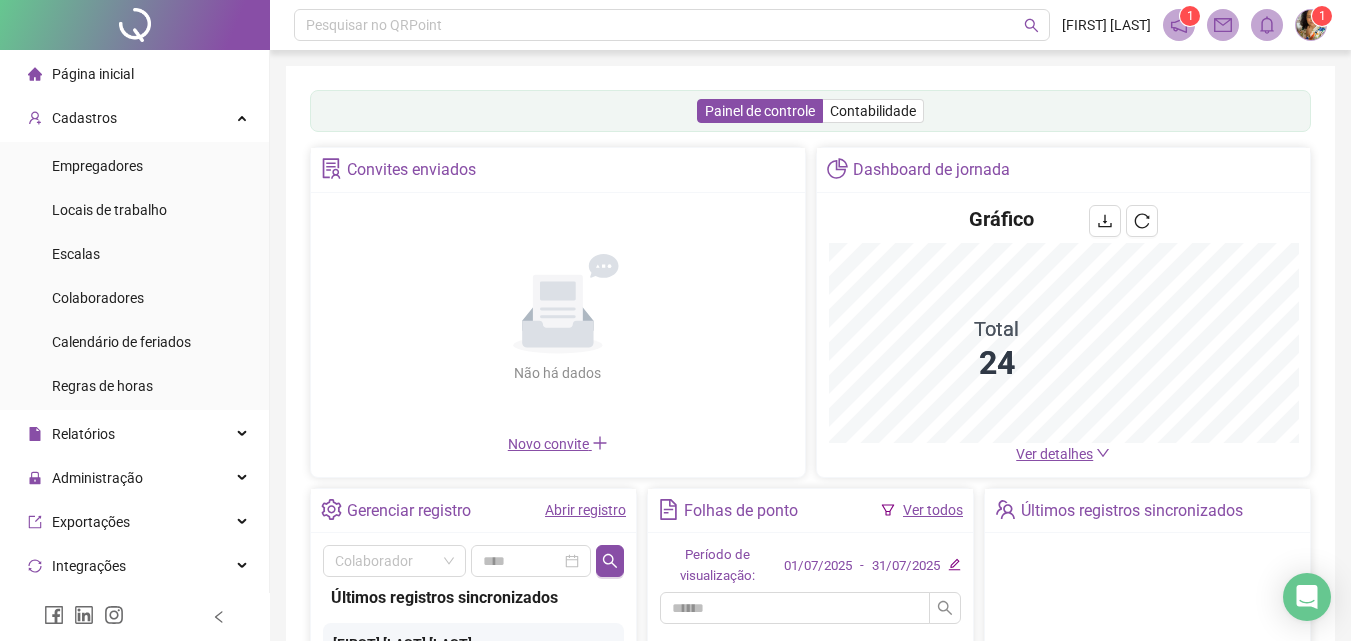 click on "Abrir registro" at bounding box center [585, 510] 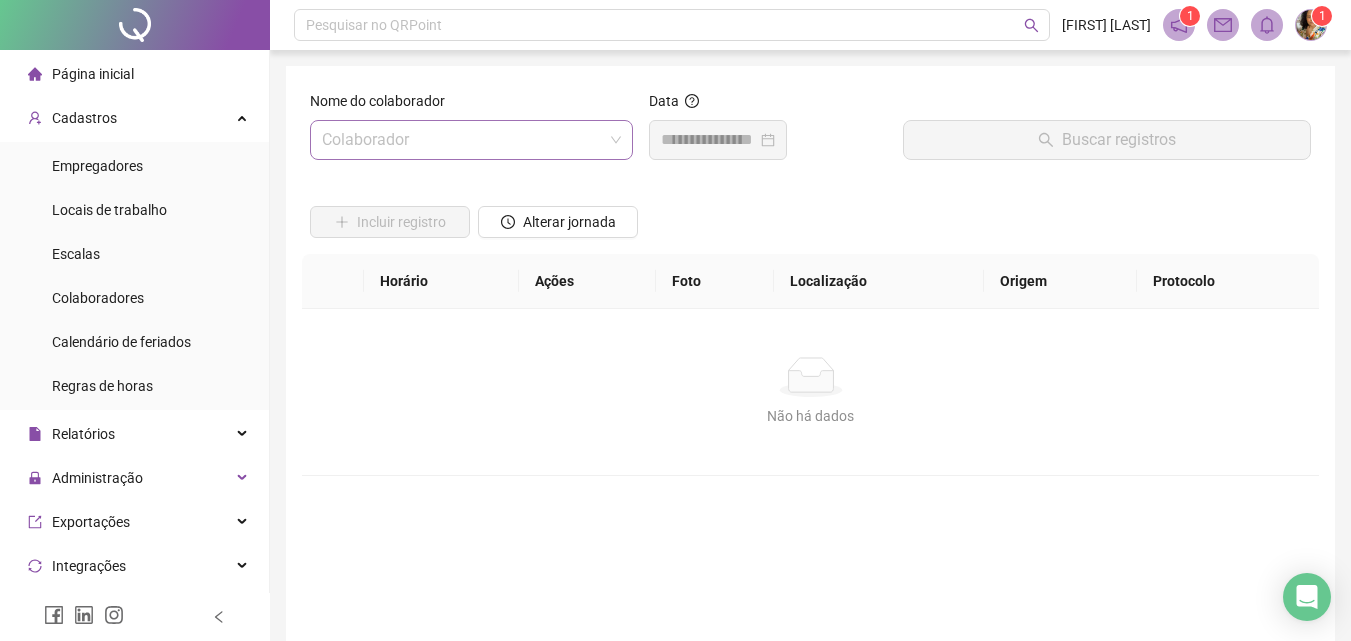 click at bounding box center (462, 140) 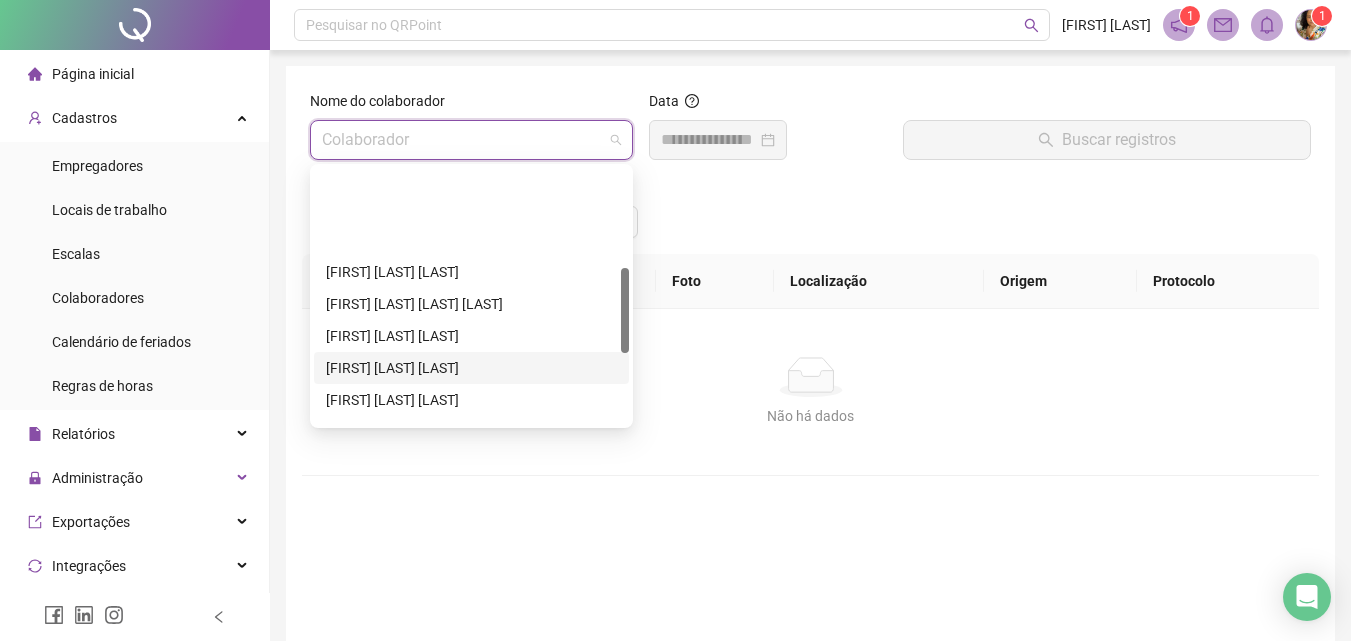 scroll, scrollTop: 300, scrollLeft: 0, axis: vertical 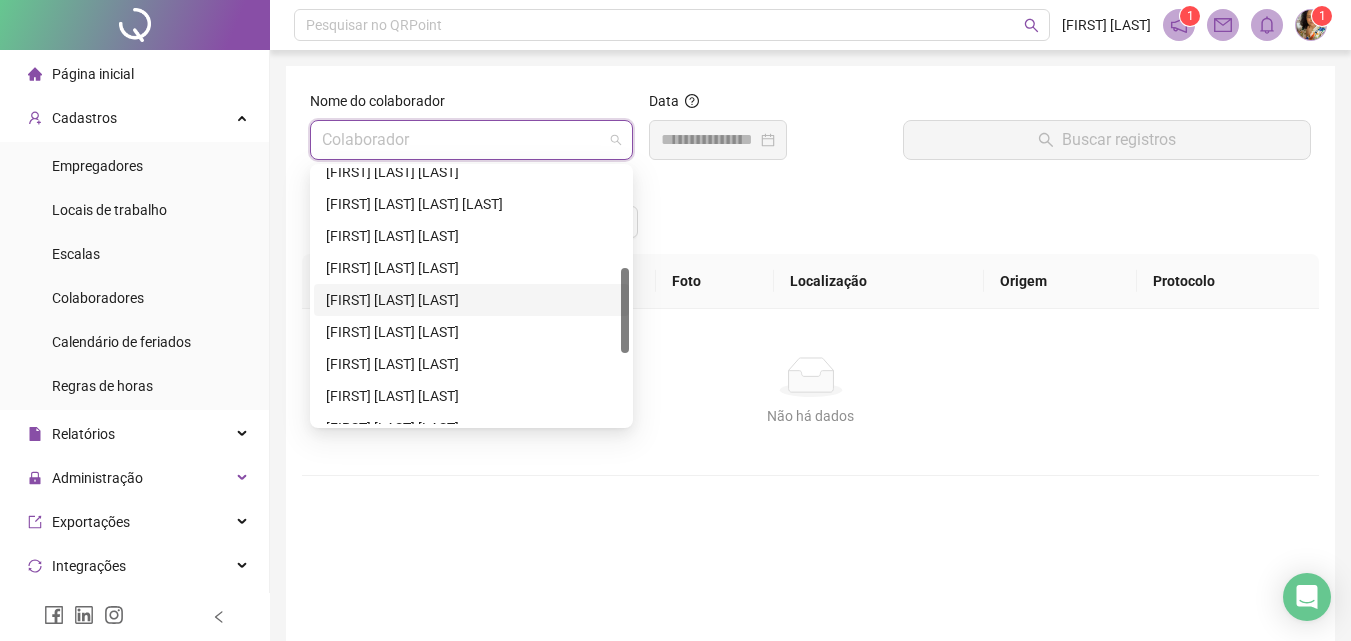 click on "[FIRST] [LAST] [LAST]" at bounding box center [471, 300] 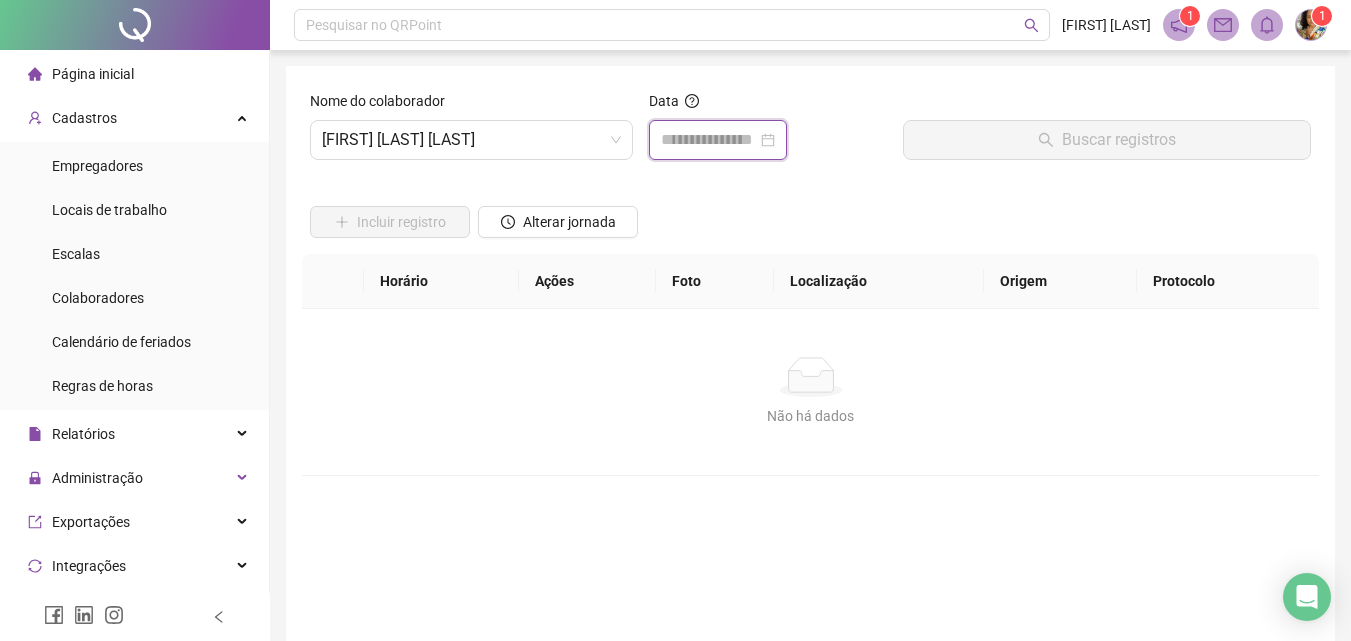 click at bounding box center (709, 140) 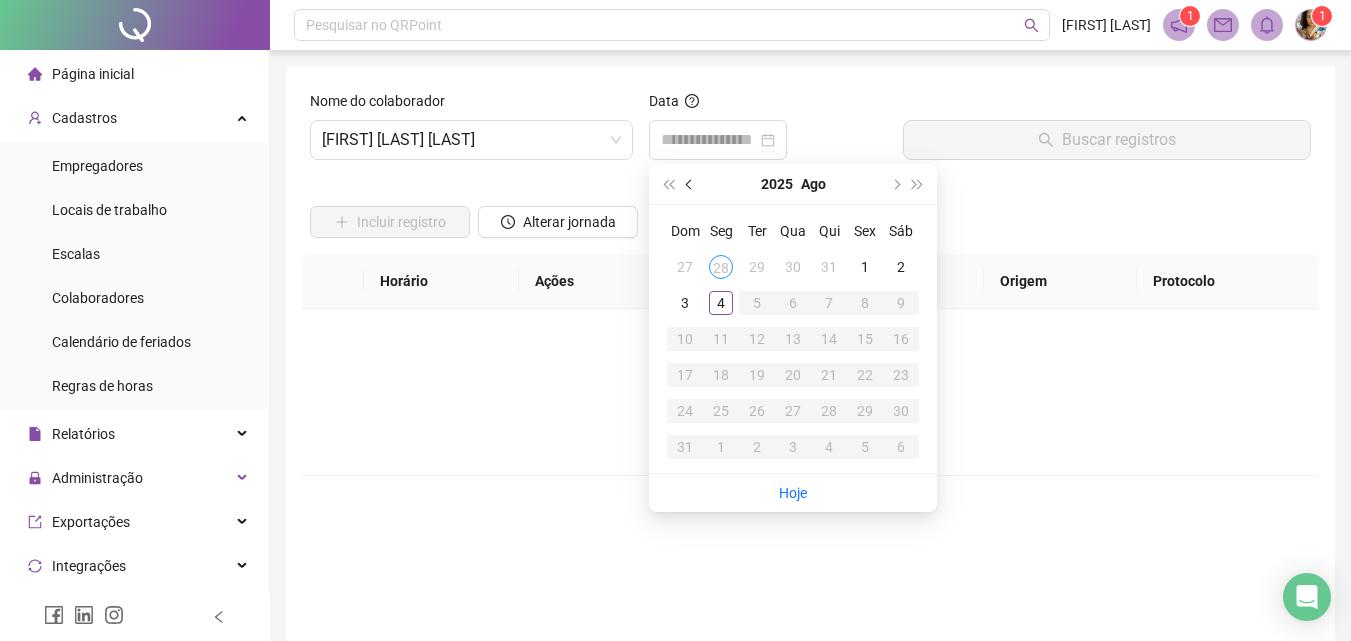 click at bounding box center [690, 184] 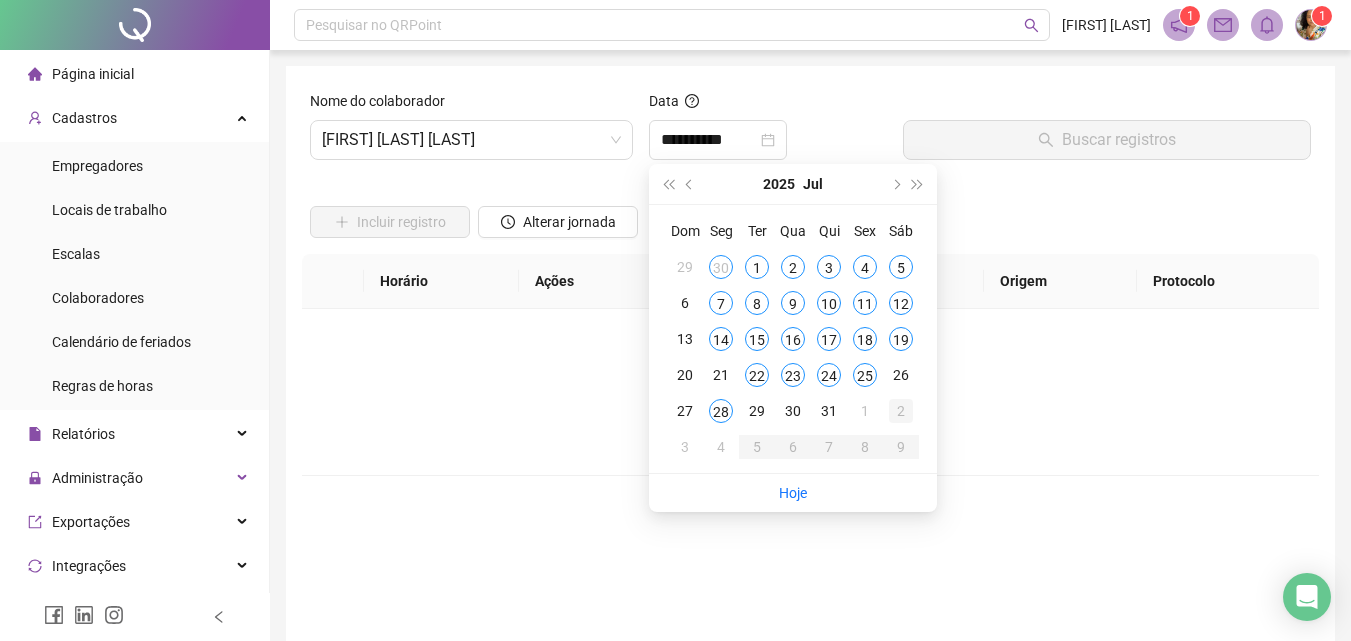 type on "**********" 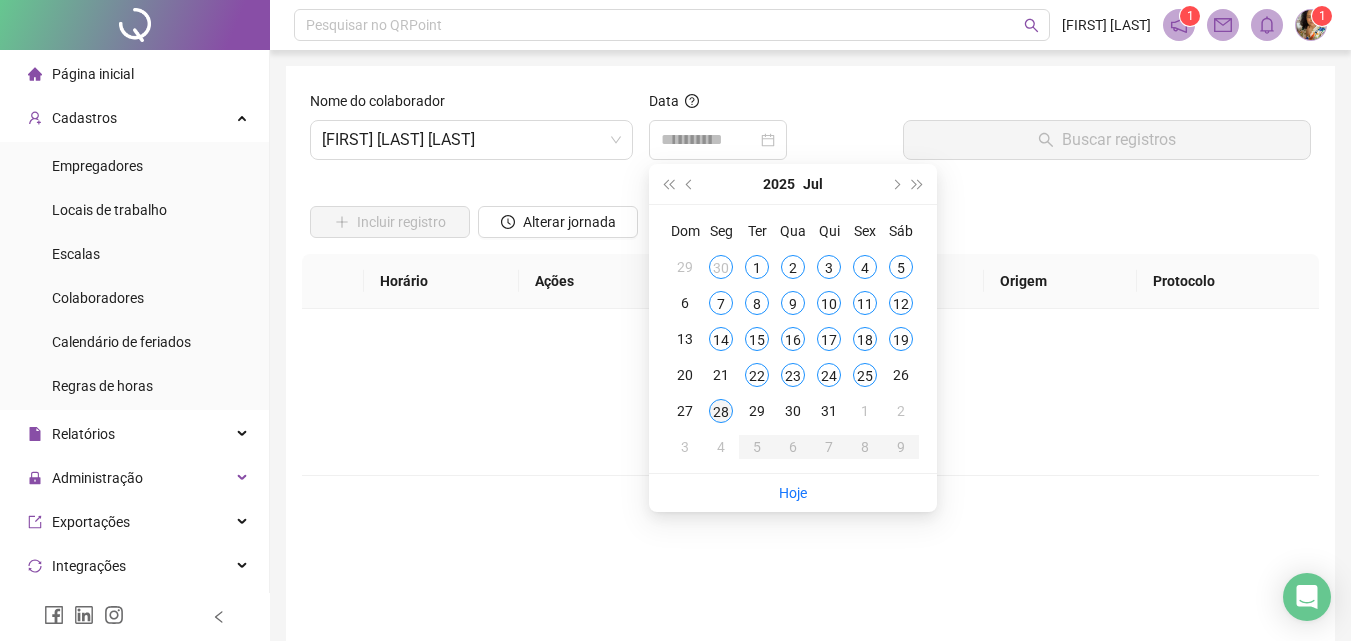 click on "28" at bounding box center [721, 411] 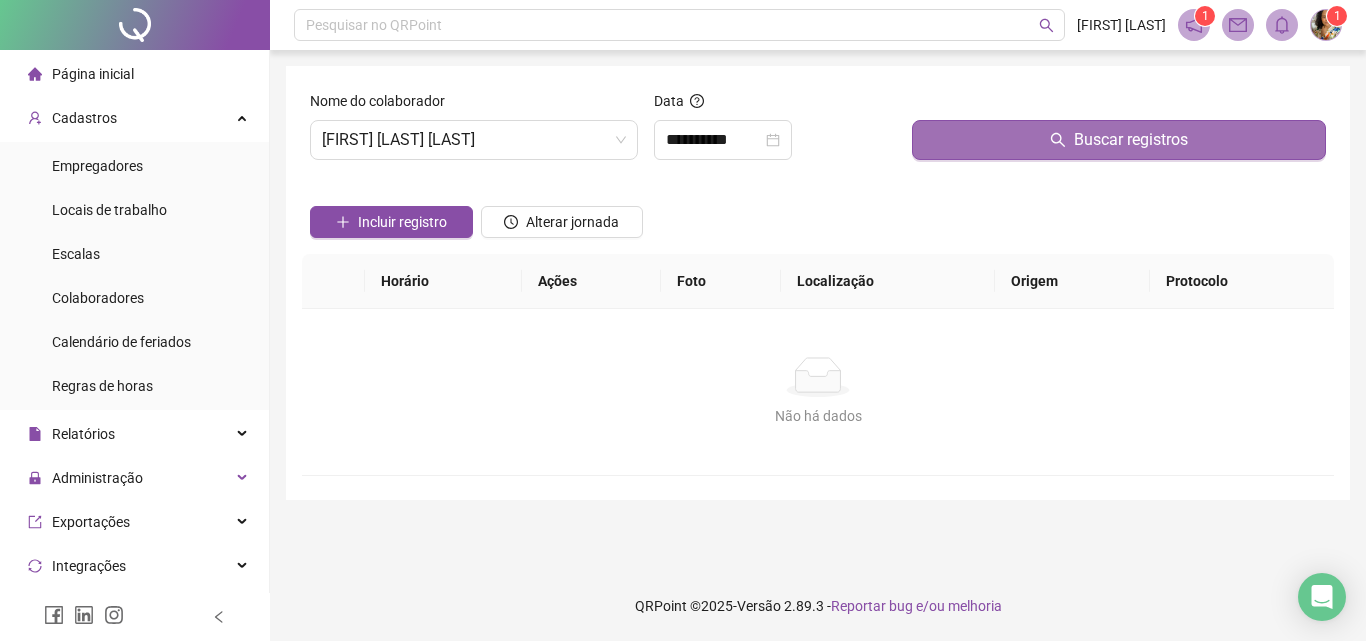 click on "Buscar registros" at bounding box center (1119, 140) 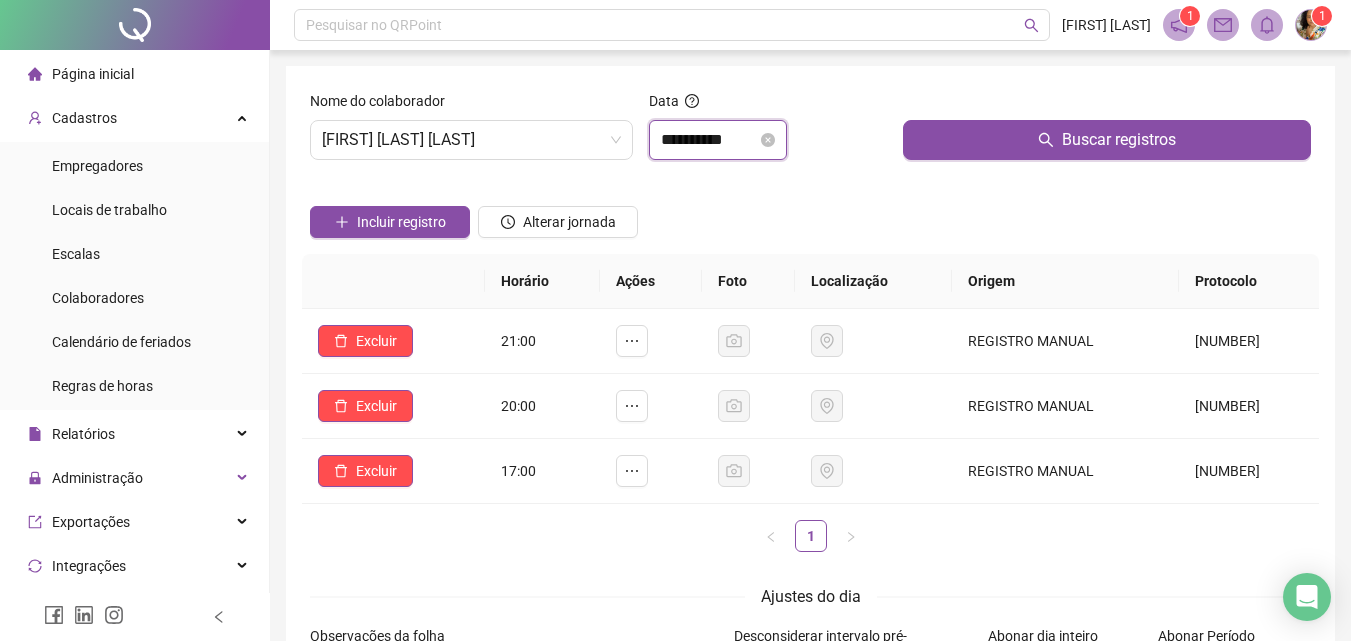 click on "**********" at bounding box center (709, 140) 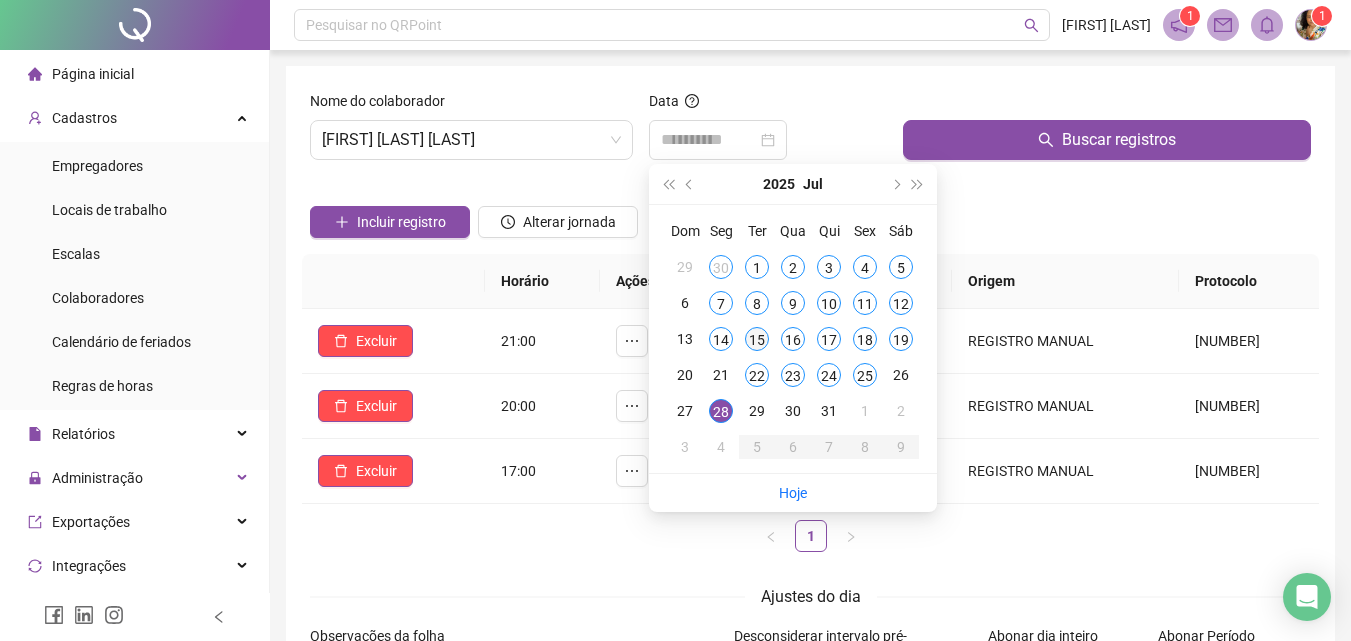 click on "15" at bounding box center (757, 339) 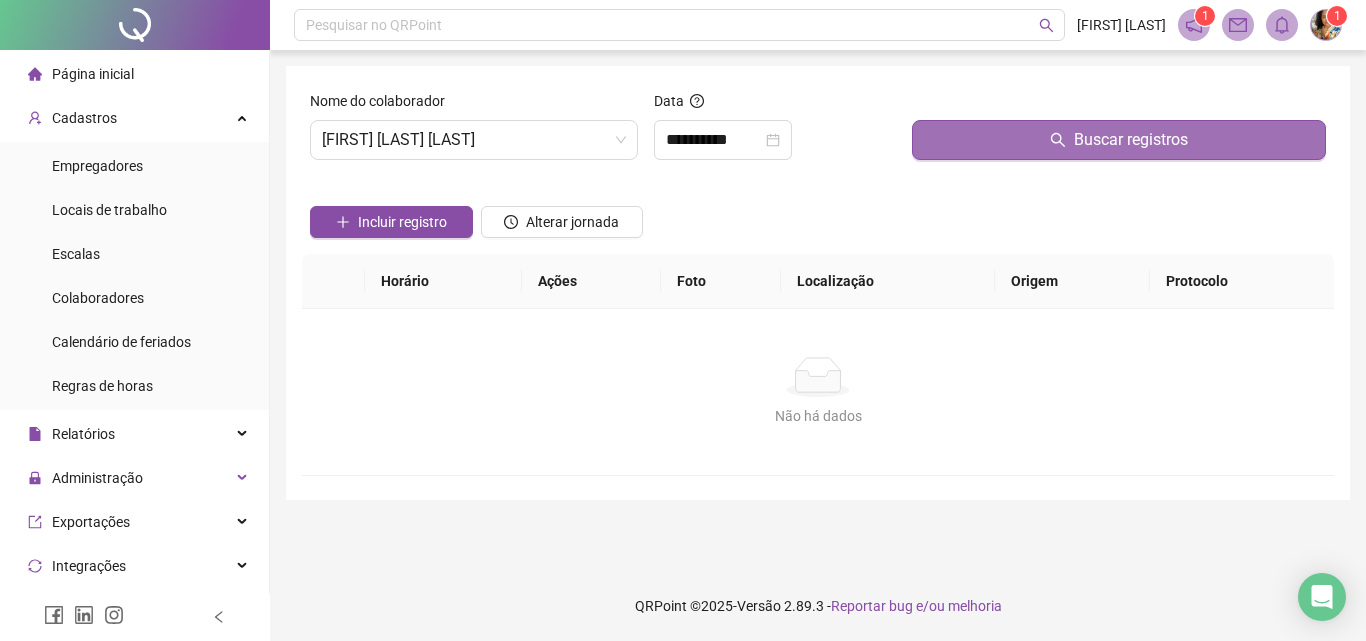 click on "Buscar registros" at bounding box center (1119, 140) 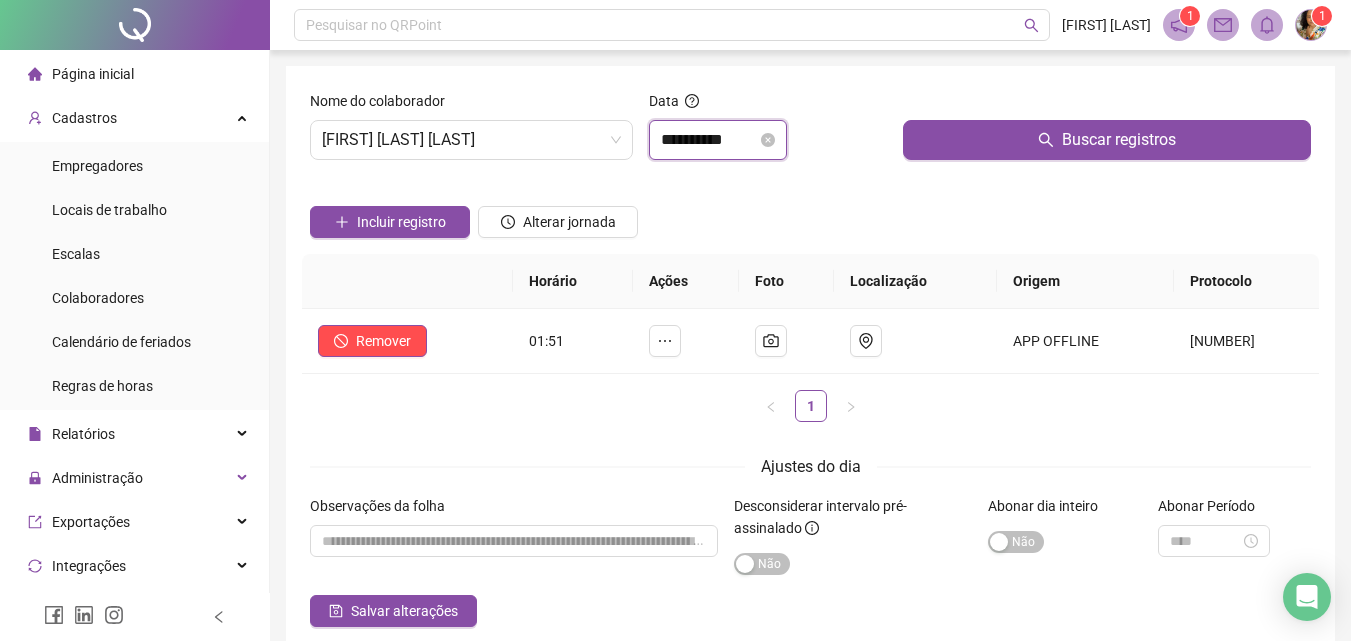 click on "**********" at bounding box center (709, 140) 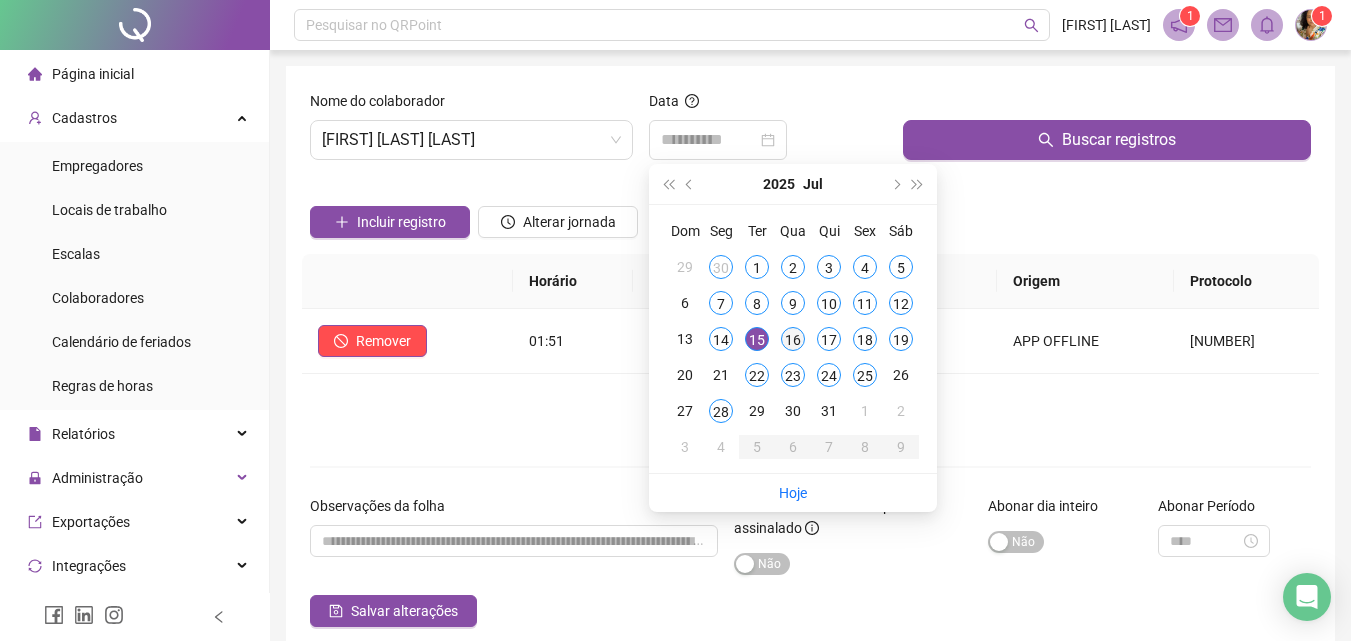drag, startPoint x: 796, startPoint y: 337, endPoint x: 861, endPoint y: 268, distance: 94.79452 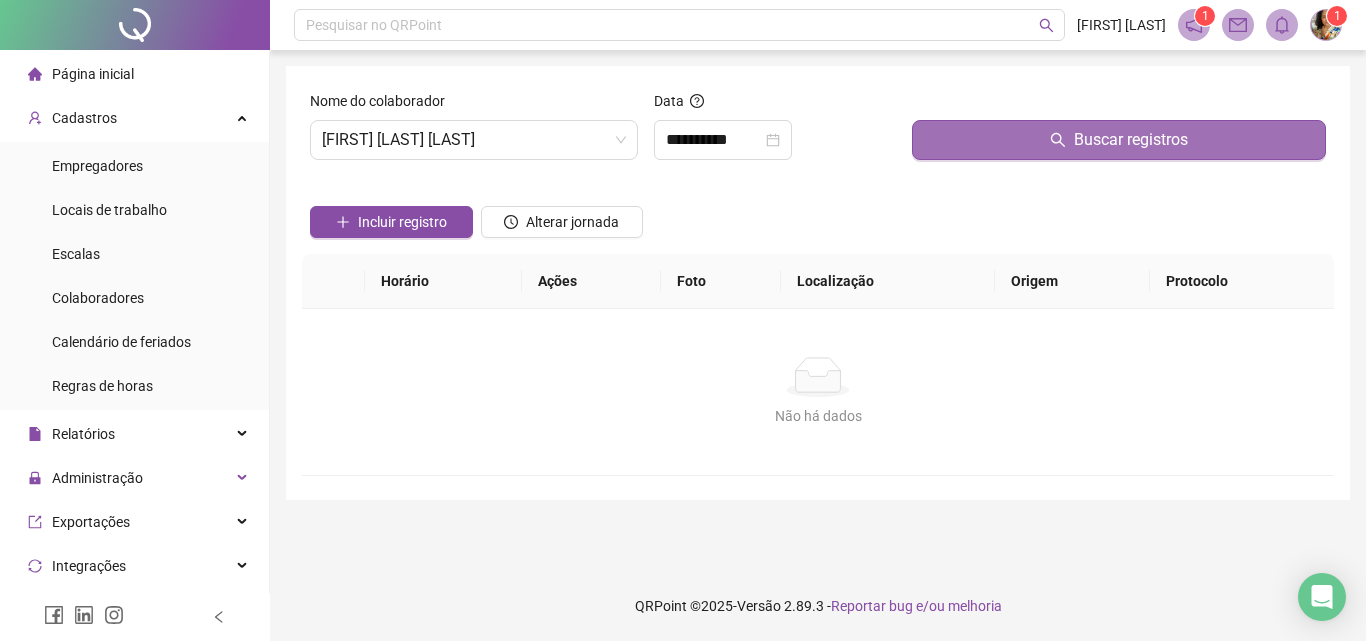 drag, startPoint x: 1030, startPoint y: 162, endPoint x: 1045, endPoint y: 140, distance: 26.627054 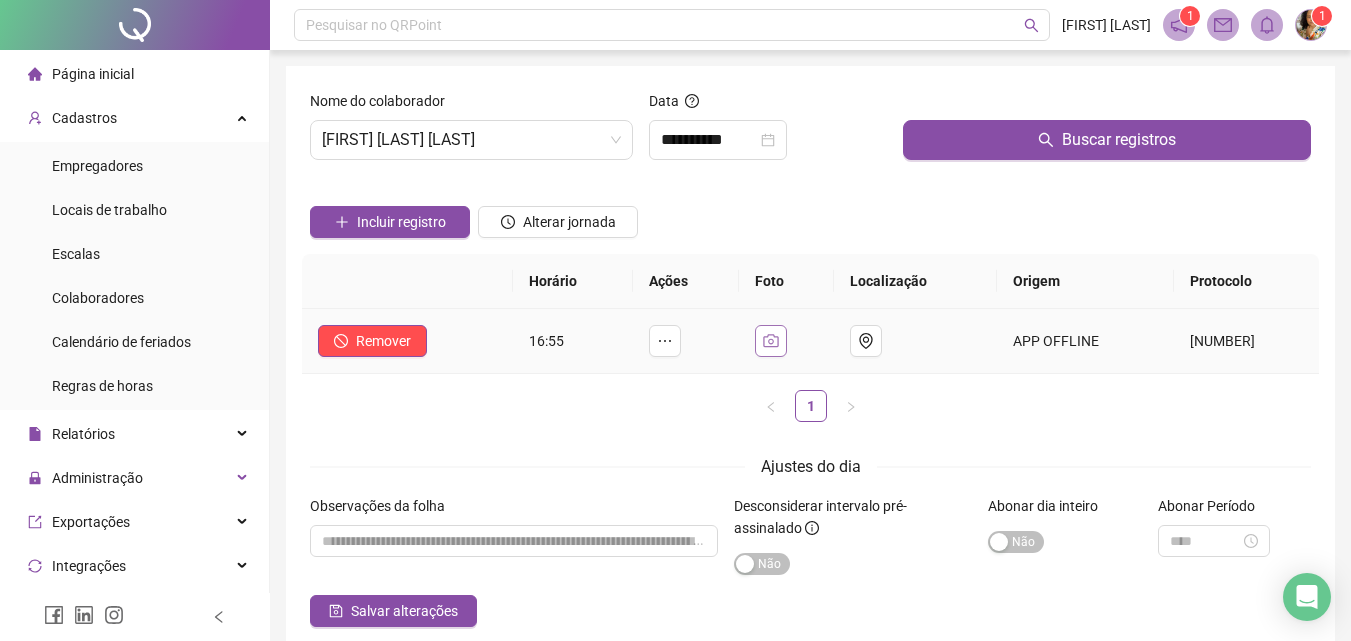 click 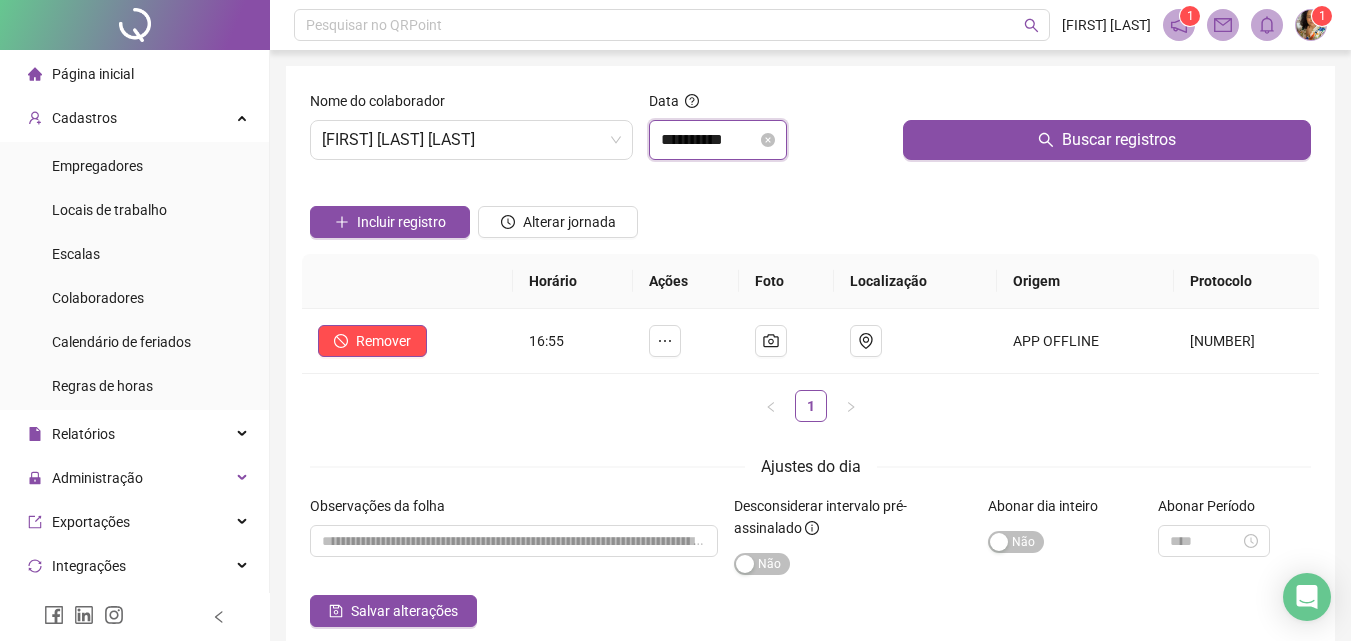 click on "**********" at bounding box center [709, 140] 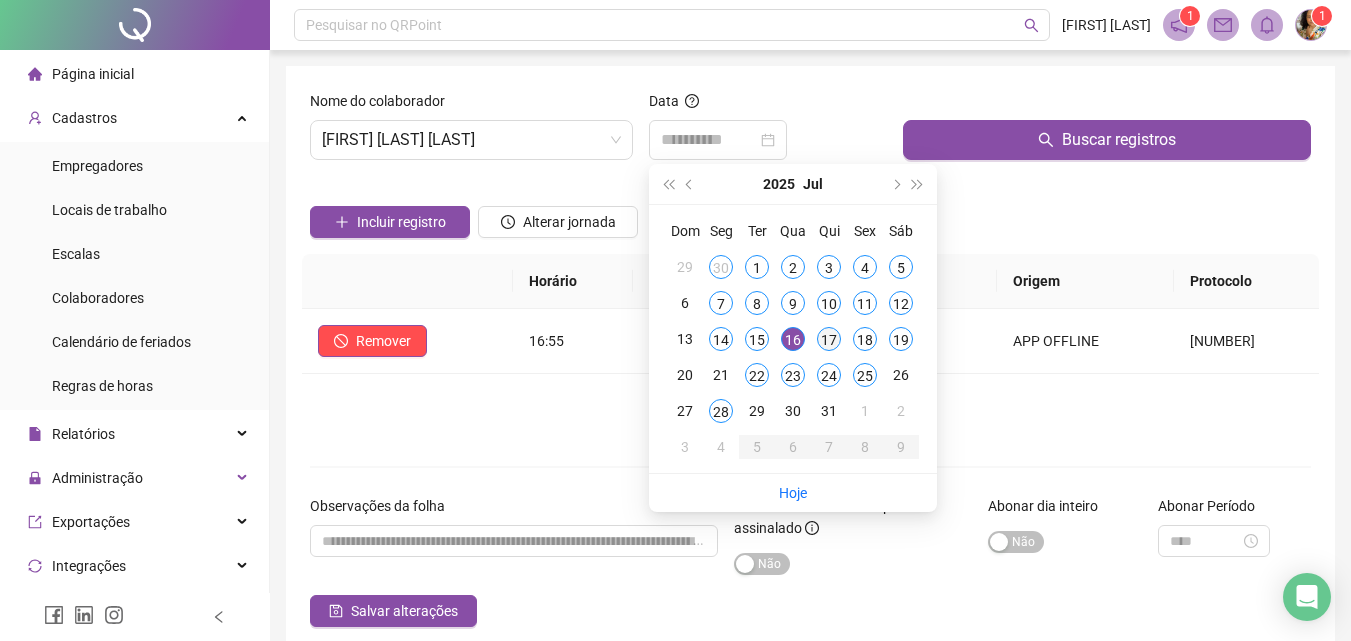 click on "17" at bounding box center (829, 339) 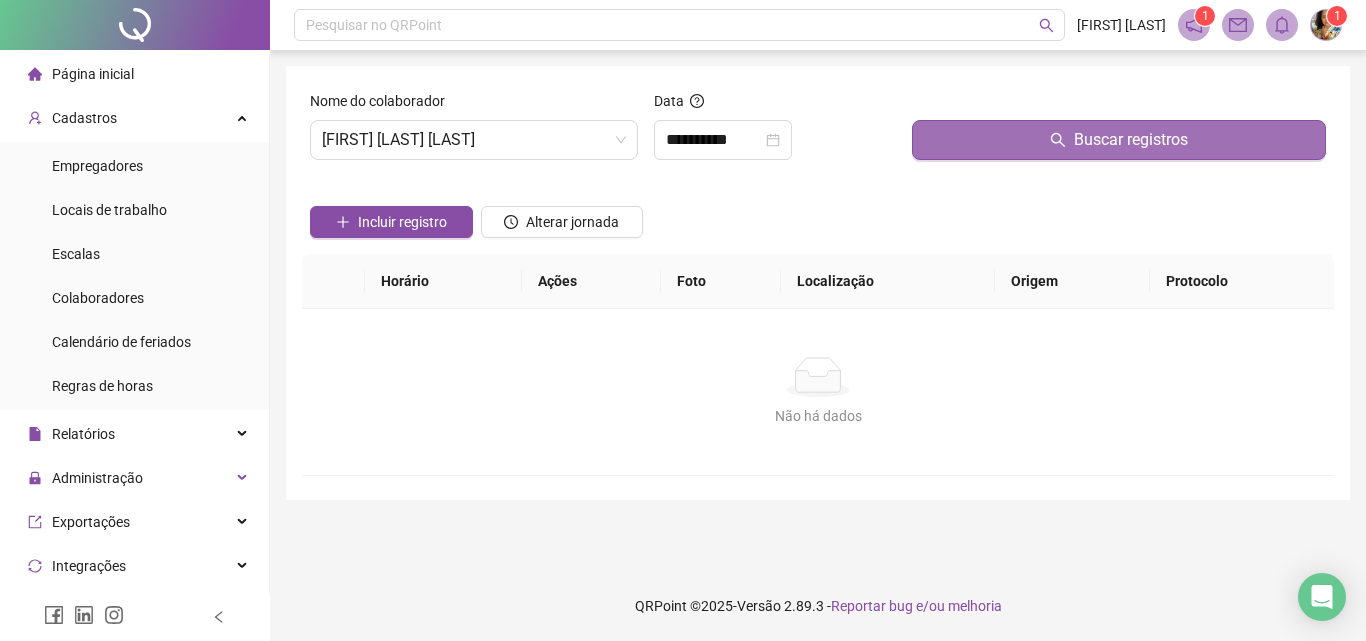 click on "Buscar registros" at bounding box center (1119, 140) 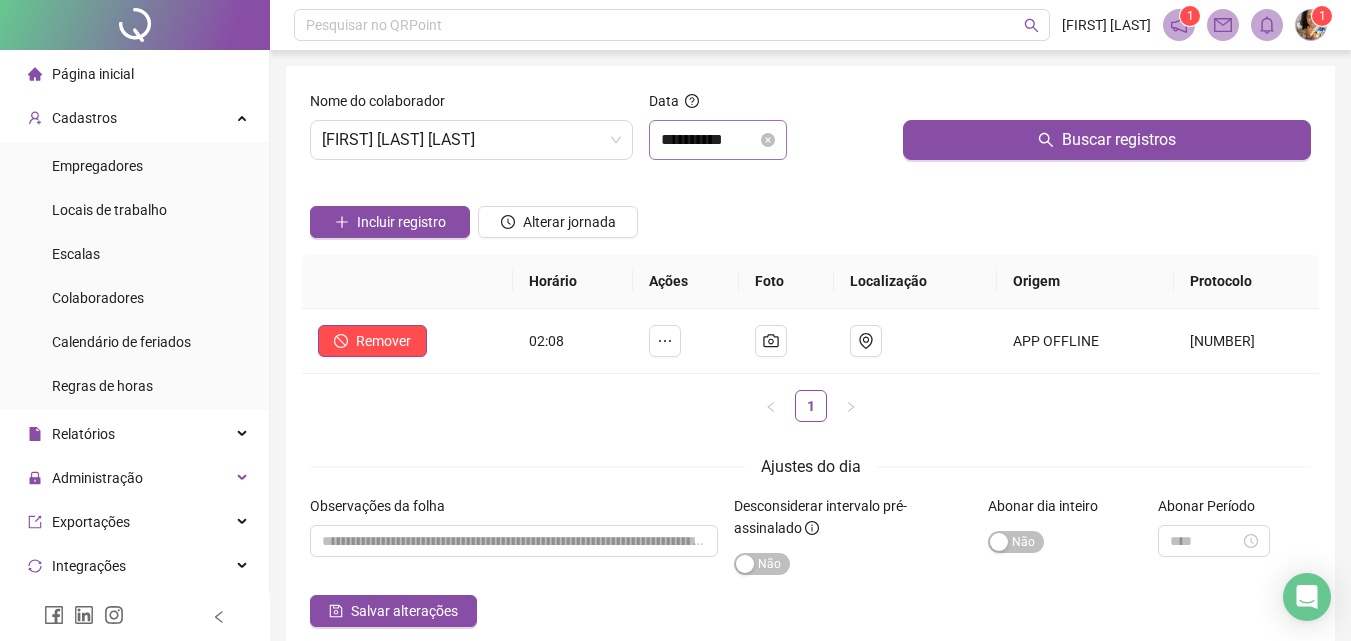 click on "**********" at bounding box center [718, 140] 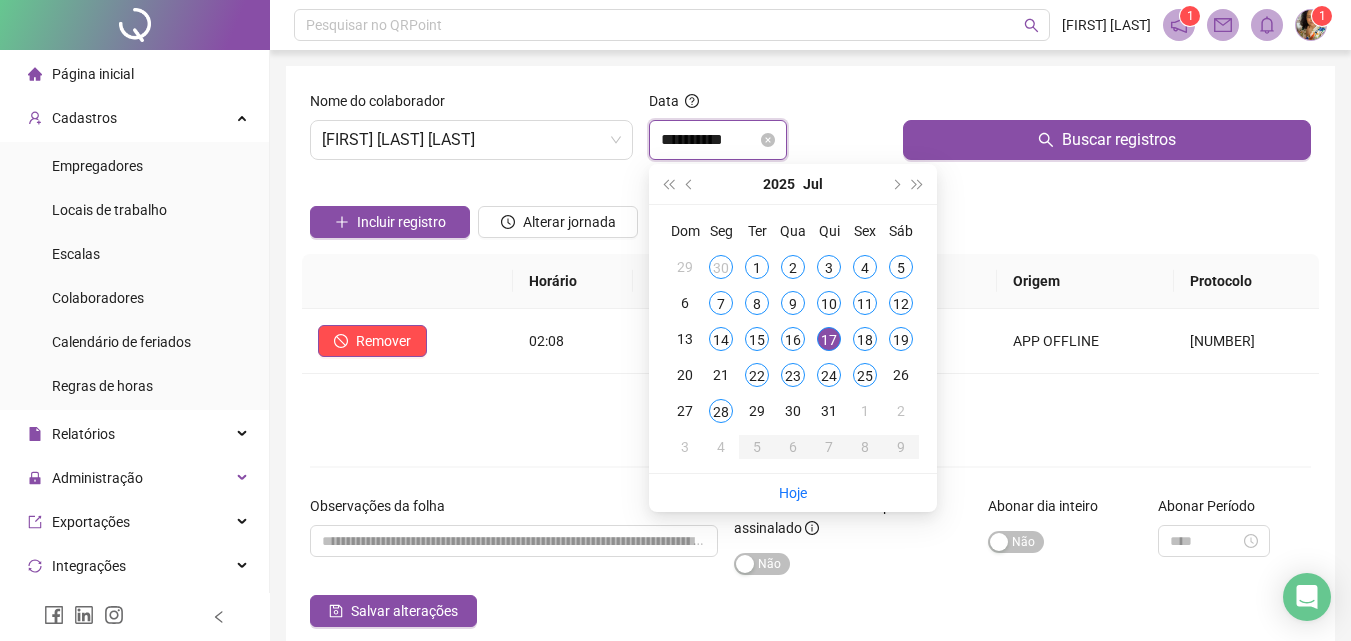 click on "**********" at bounding box center (709, 140) 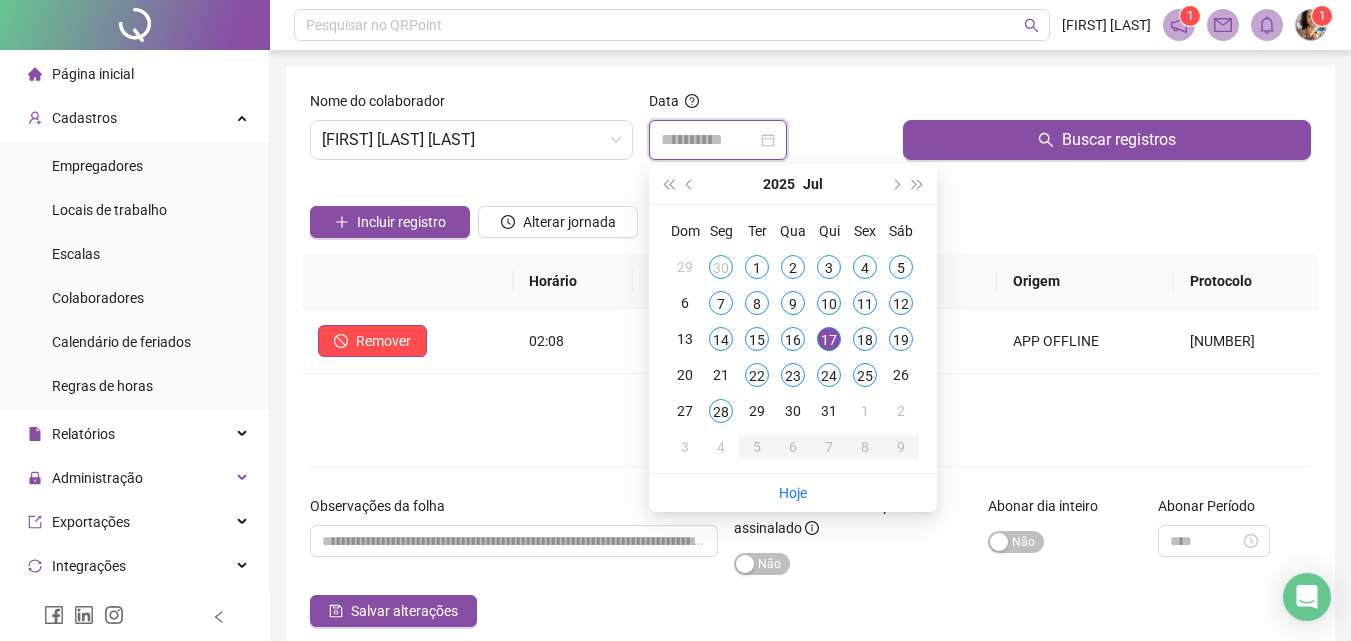 type on "**********" 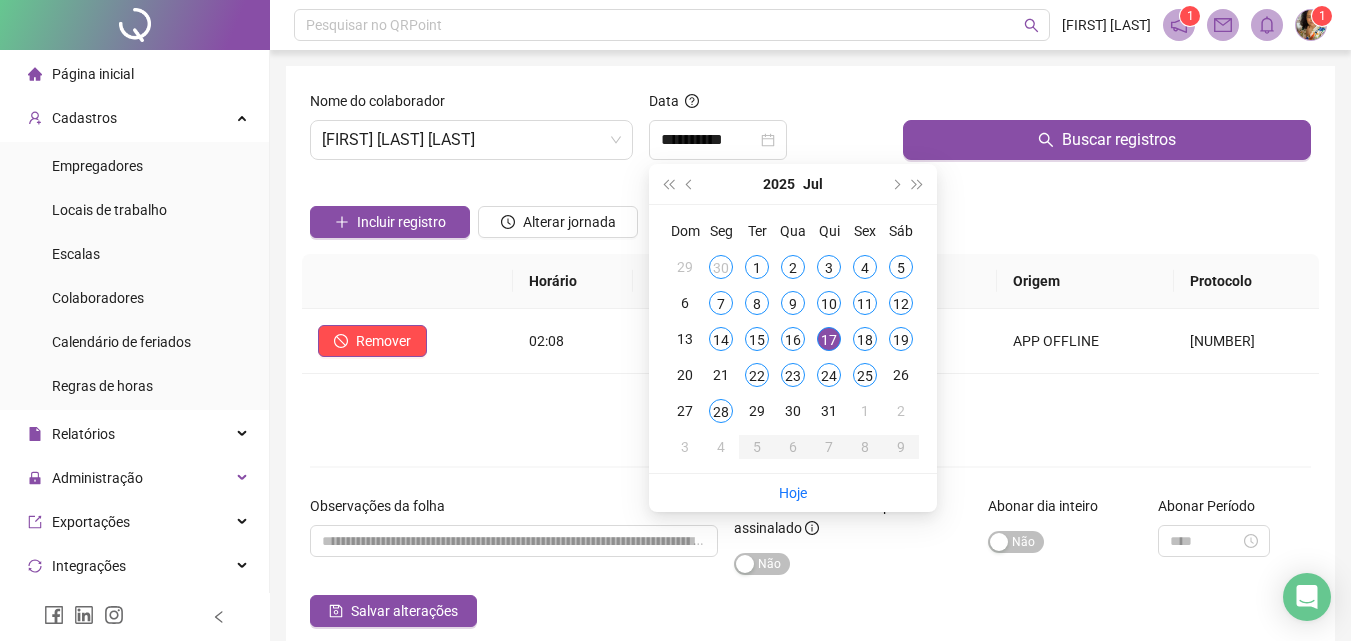 drag, startPoint x: 1097, startPoint y: 236, endPoint x: 747, endPoint y: 261, distance: 350.89172 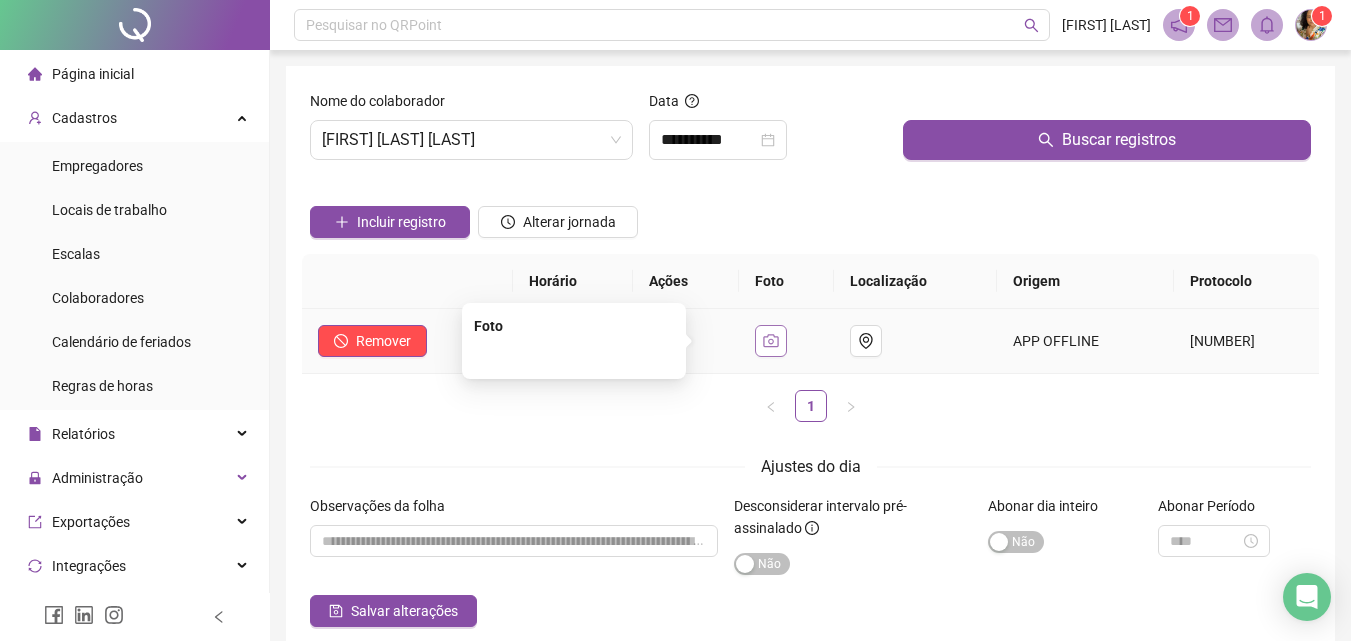 click at bounding box center (771, 341) 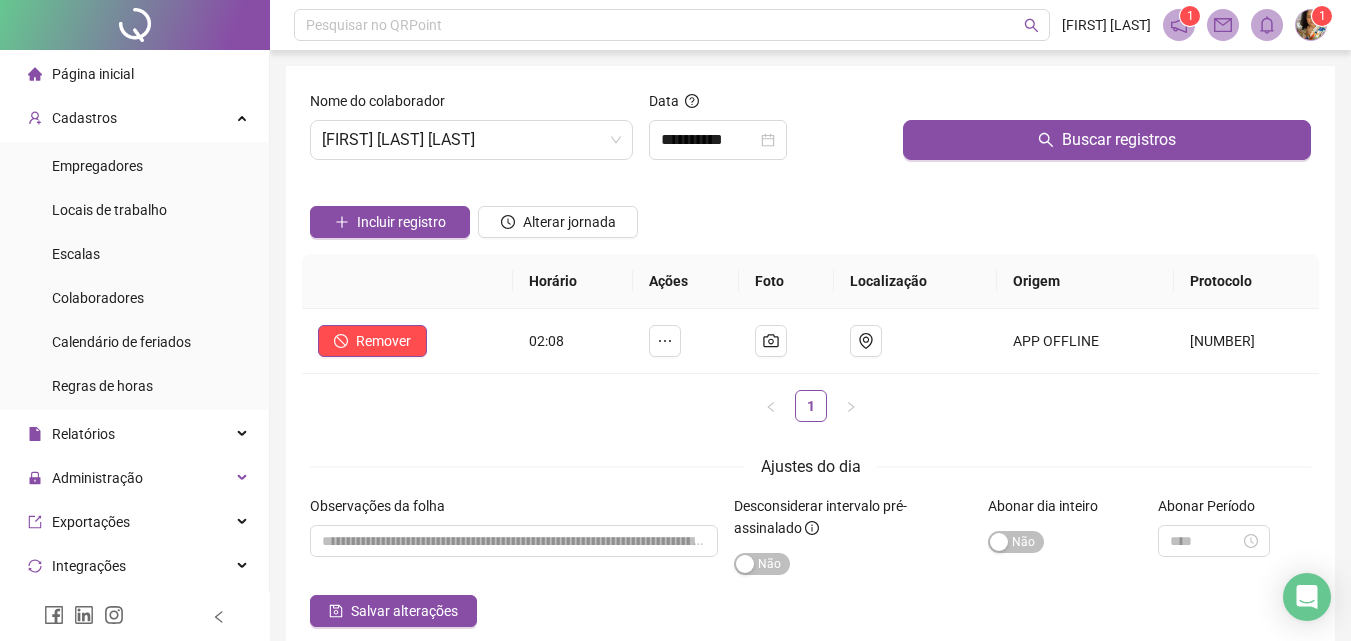 click on "1" at bounding box center (810, 406) 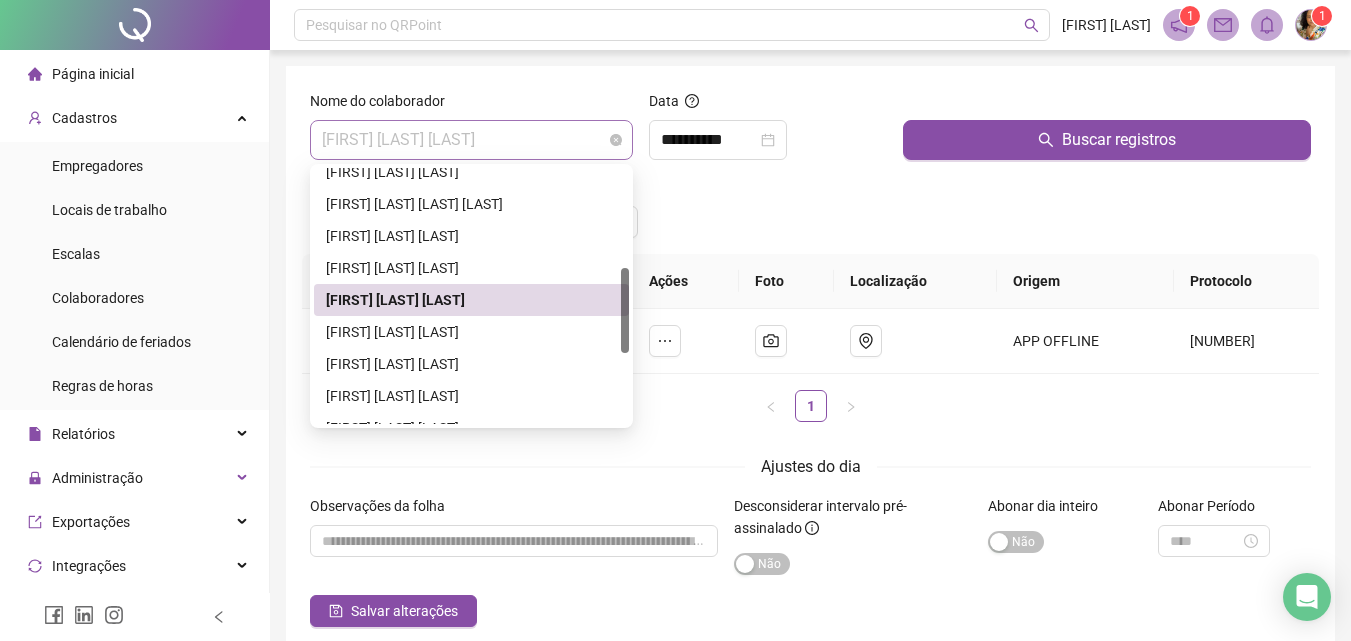 click on "[FIRST] [LAST] [LAST]" at bounding box center (471, 140) 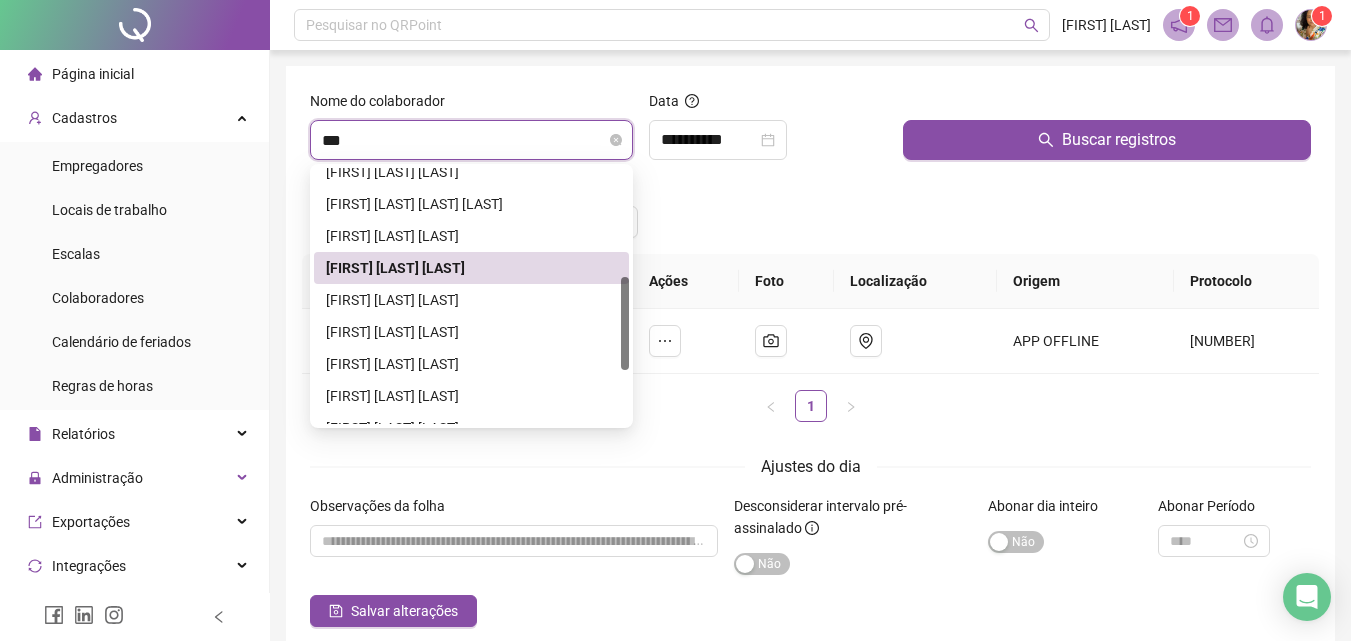 scroll, scrollTop: 0, scrollLeft: 0, axis: both 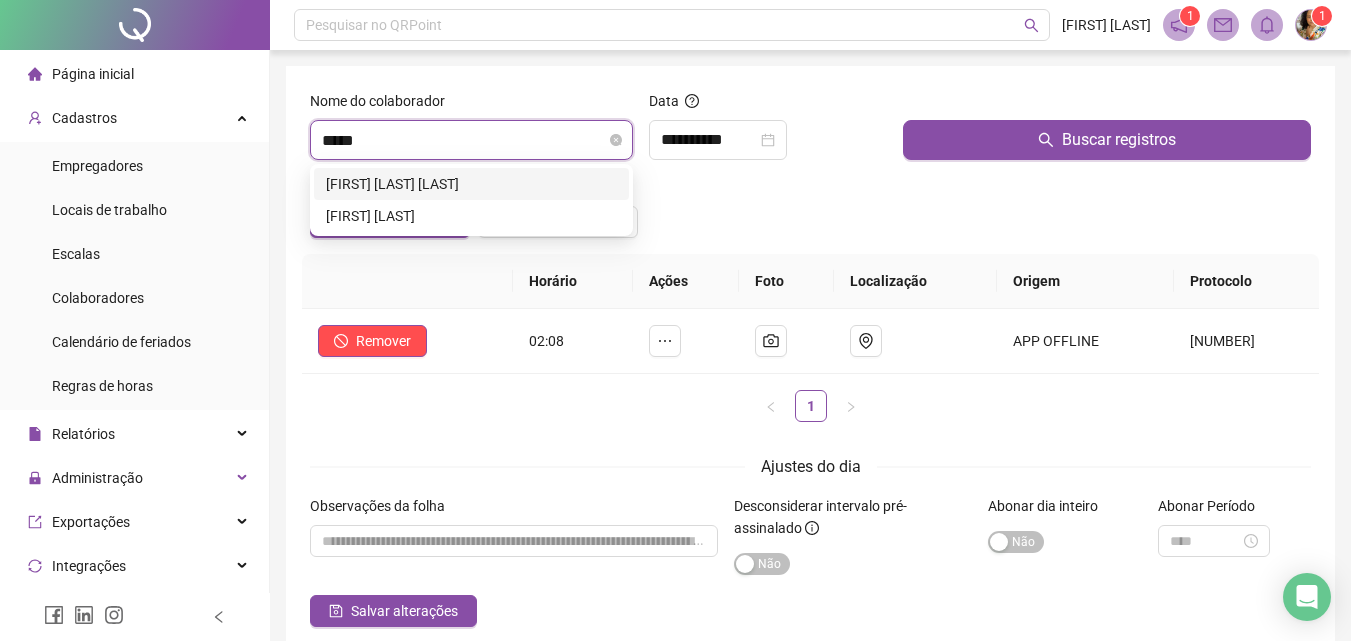 type on "******" 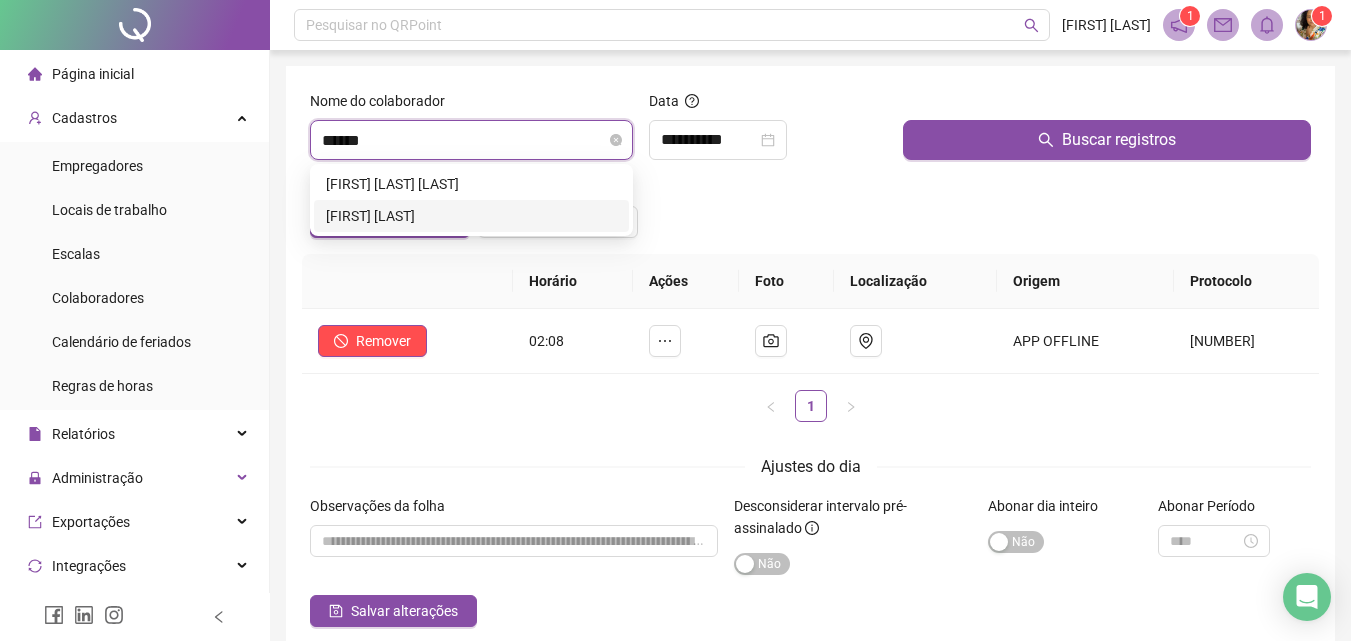 type 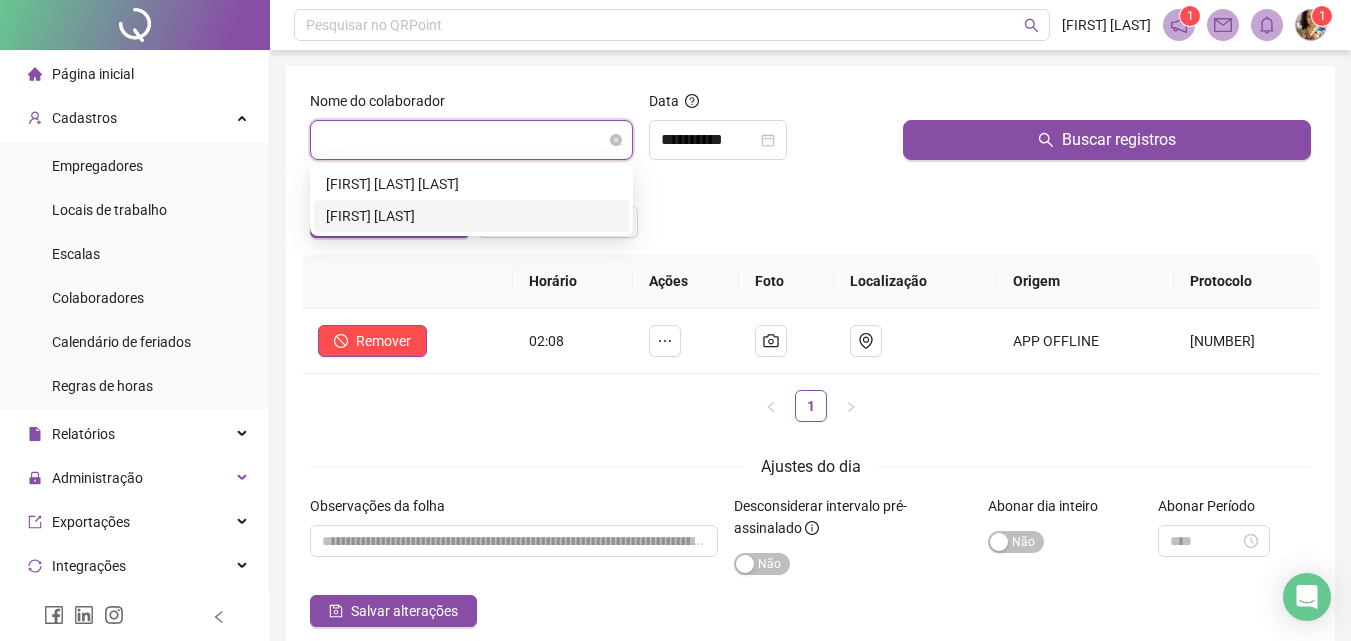 type 